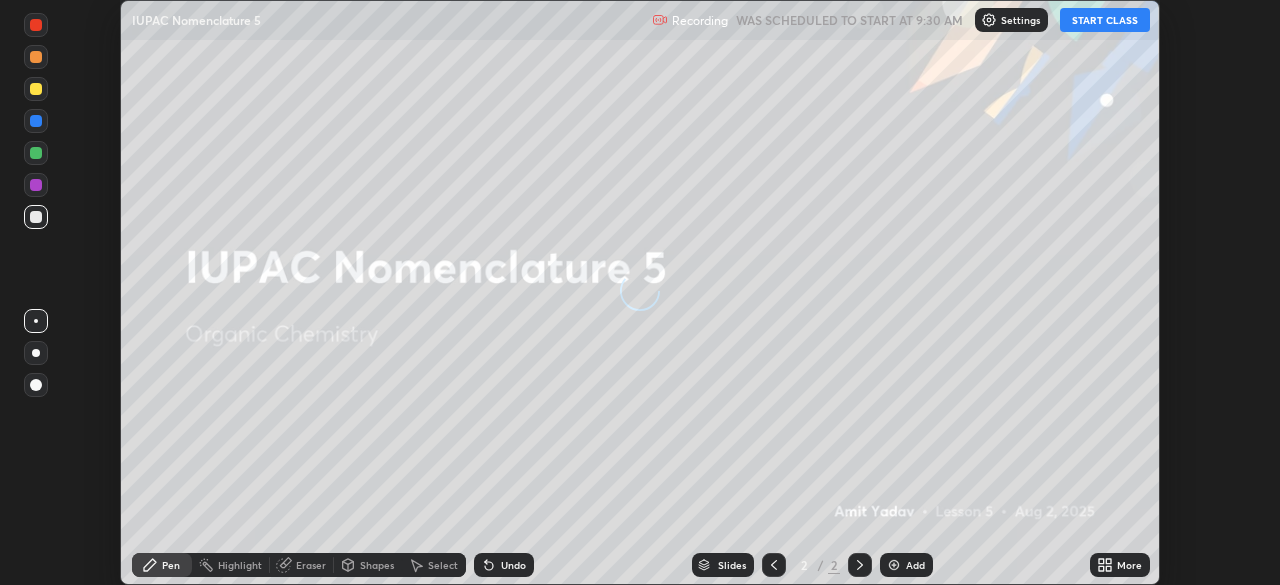 scroll, scrollTop: 0, scrollLeft: 0, axis: both 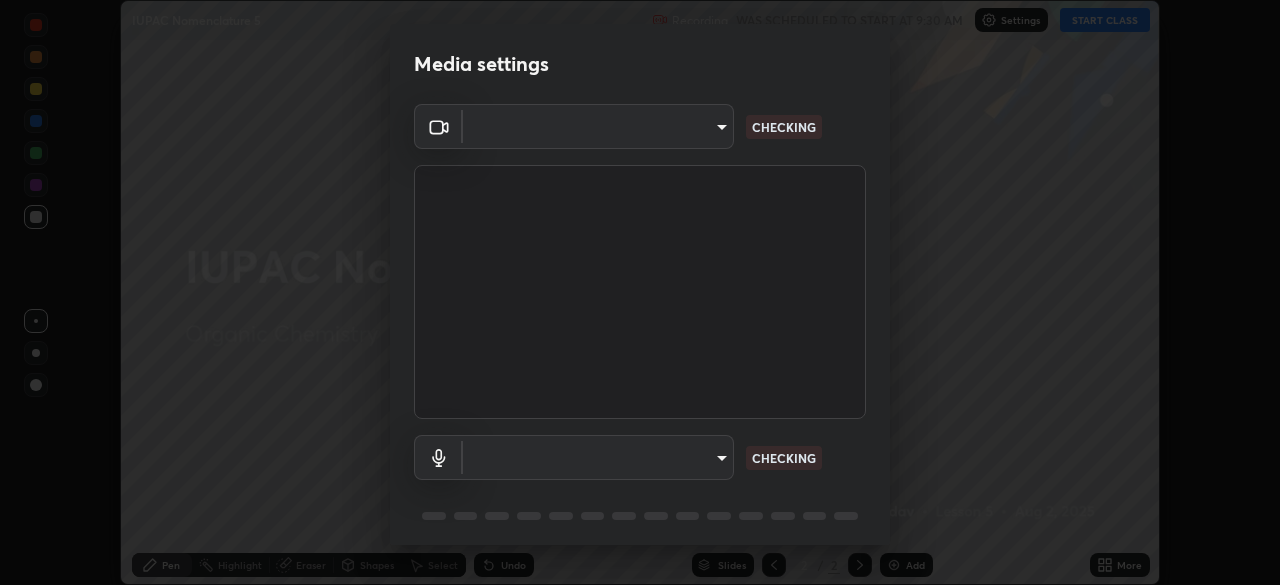 click on "Erase all IUPAC Nomenclature 5 Recording WAS SCHEDULED TO START AT  9:30 AM Settings START CLASS Setting up your live class IUPAC Nomenclature 5 • L5 of Organic Chemistry [FIRST] [LAST] Pen Highlight Eraser Shapes Select Undo Slides 2 / 2 Add More No doubts shared Encourage your learners to ask a doubt for better clarity Report an issue Reason for reporting Buffering Chat not working Audio - Video sync issue Educator video quality low ​ Attach an image Report Media settings ​ CHECKING ​ CHECKING 1 / 5 Next" at bounding box center (640, 292) 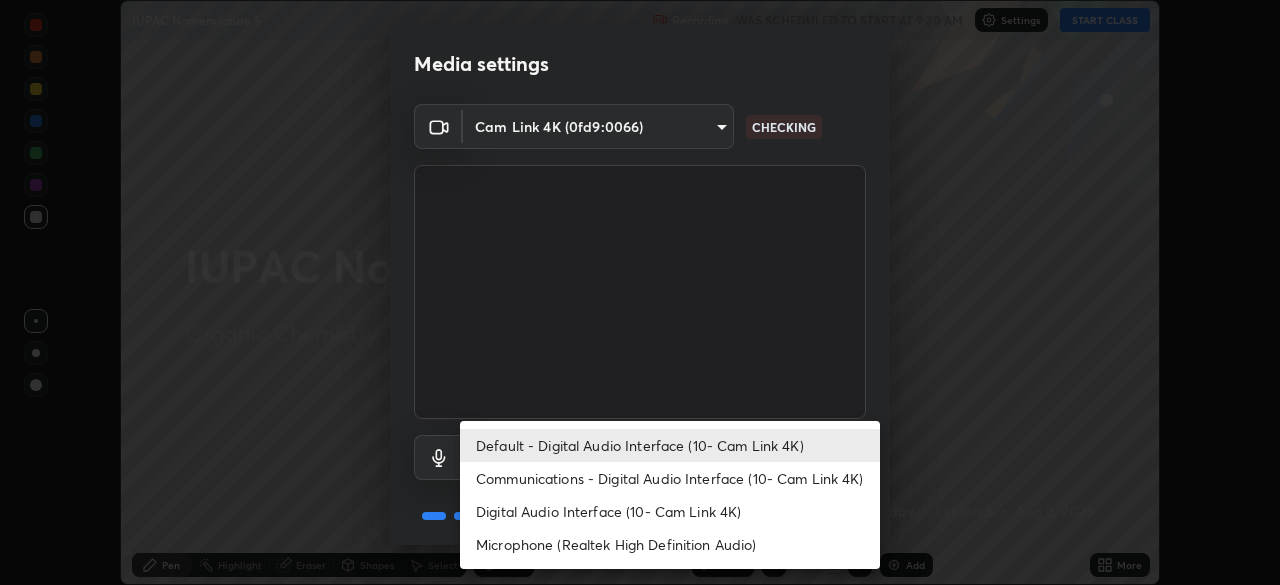 click on "Communications - Digital Audio Interface (10- Cam Link 4K)" at bounding box center [670, 478] 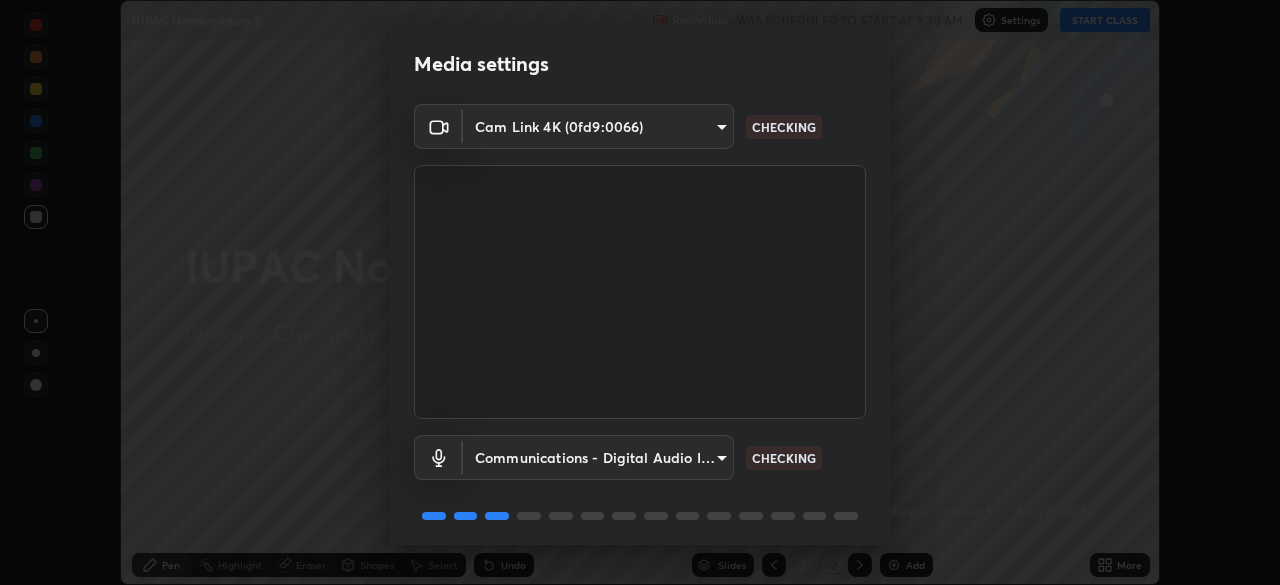 click on "Erase all IUPAC Nomenclature 5 Recording WAS SCHEDULED TO START AT  9:30 AM Settings START CLASS Setting up your live class IUPAC Nomenclature 5 • L5 of Organic Chemistry [FIRST] [LAST] Pen Highlight Eraser Shapes Select Undo Slides 2 / 2 Add More No doubts shared Encourage your learners to ask a doubt for better clarity Report an issue Reason for reporting Buffering Chat not working Audio - Video sync issue Educator video quality low ​ Attach an image Report Media settings Cam Link 4K (0fd9:0066) [HASH] CHECKING Communications - Digital Audio Interface (10- Cam Link 4K) communications CHECKING 1 / 5 Next" at bounding box center [640, 292] 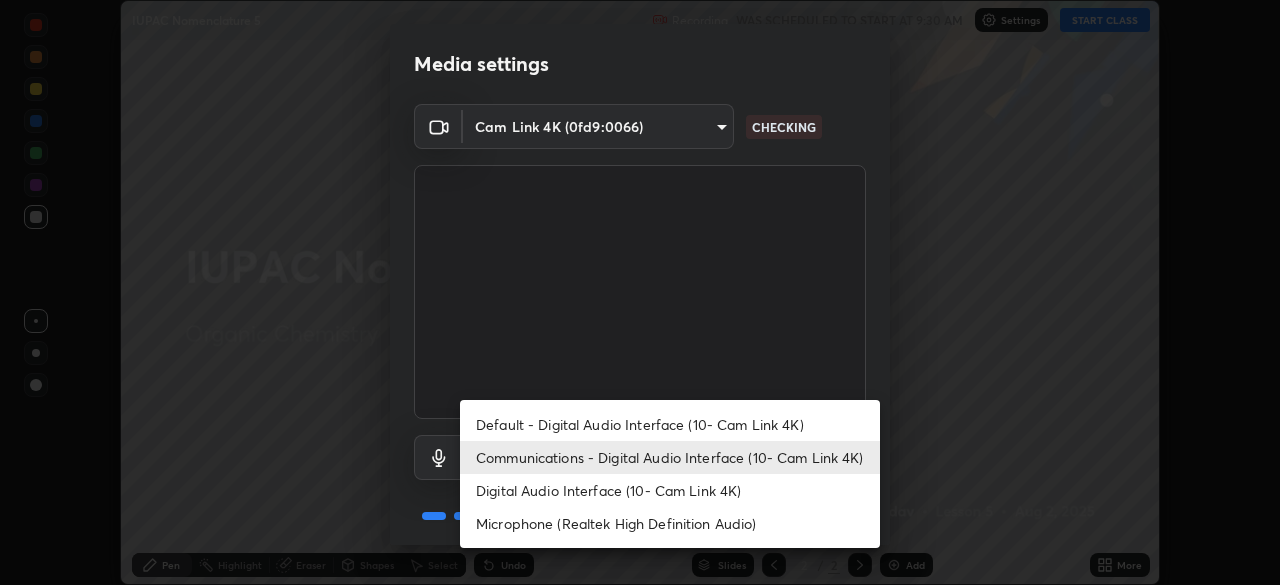 click on "Default - Digital Audio Interface (10- Cam Link 4K)" at bounding box center (670, 424) 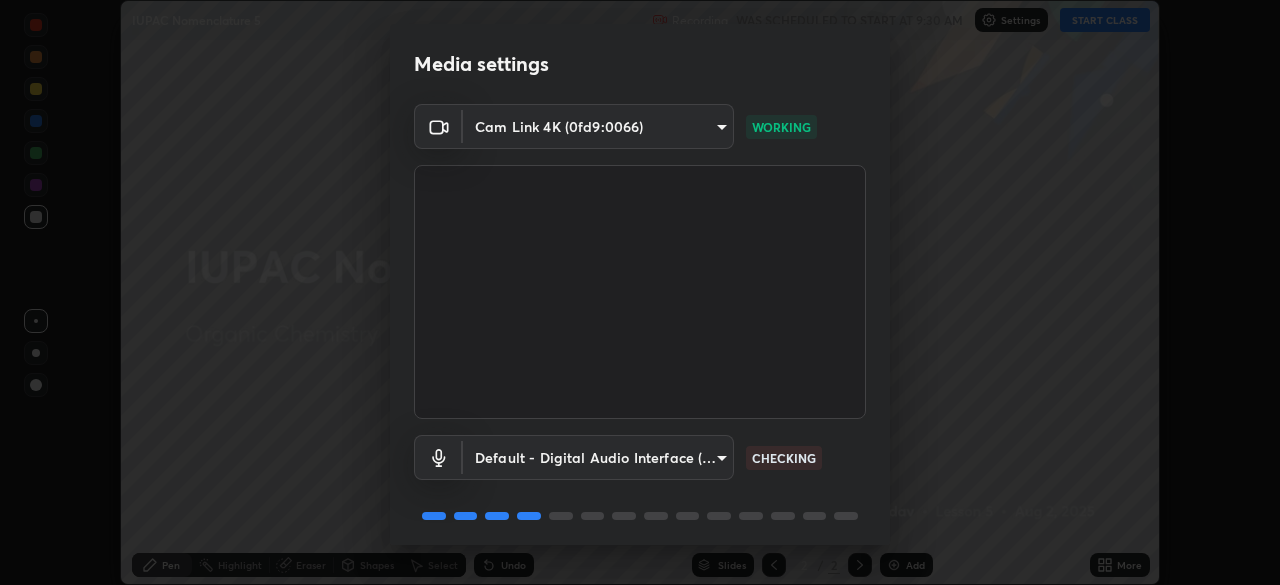 click on "Erase all IUPAC Nomenclature 5 Recording WAS SCHEDULED TO START AT  9:30 AM Settings START CLASS Setting up your live class IUPAC Nomenclature 5 • L5 of Organic Chemistry [FIRST] [LAST] Pen Highlight Eraser Shapes Select Undo Slides 2 / 2 Add More No doubts shared Encourage your learners to ask a doubt for better clarity Report an issue Reason for reporting Buffering Chat not working Audio - Video sync issue Educator video quality low ​ Attach an image Report Media settings Cam Link 4K (0fd9:0066) [HASH] WORKING Default - Digital Audio Interface (10- Cam Link 4K) default CHECKING 1 / 5 Next" at bounding box center (640, 292) 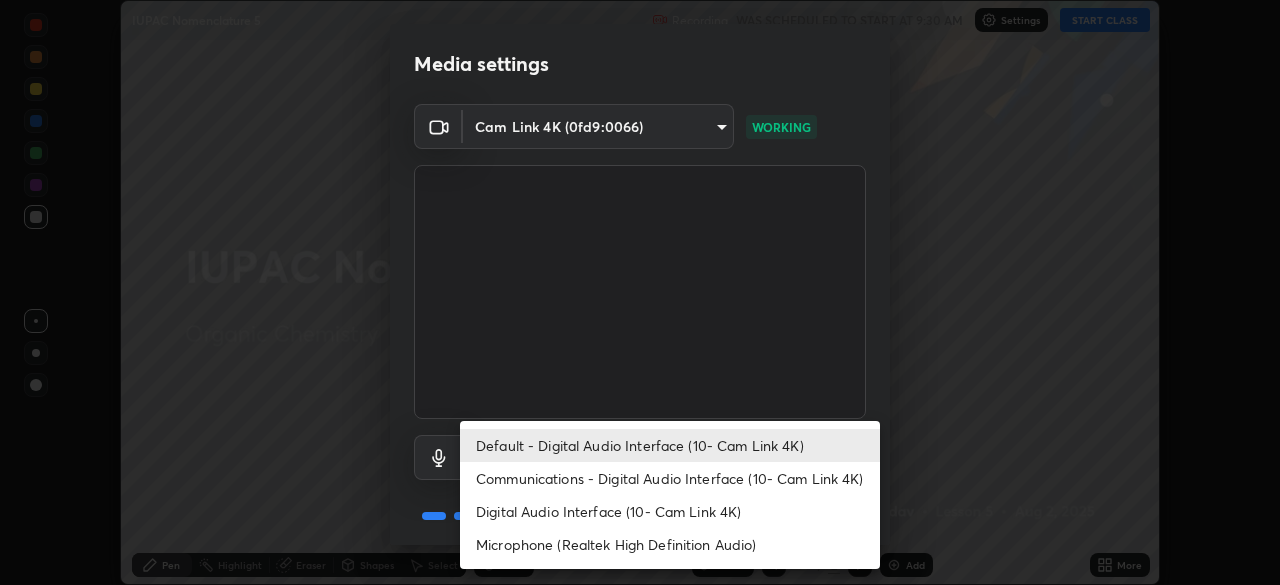 click on "Microphone (Realtek High Definition Audio)" at bounding box center (670, 544) 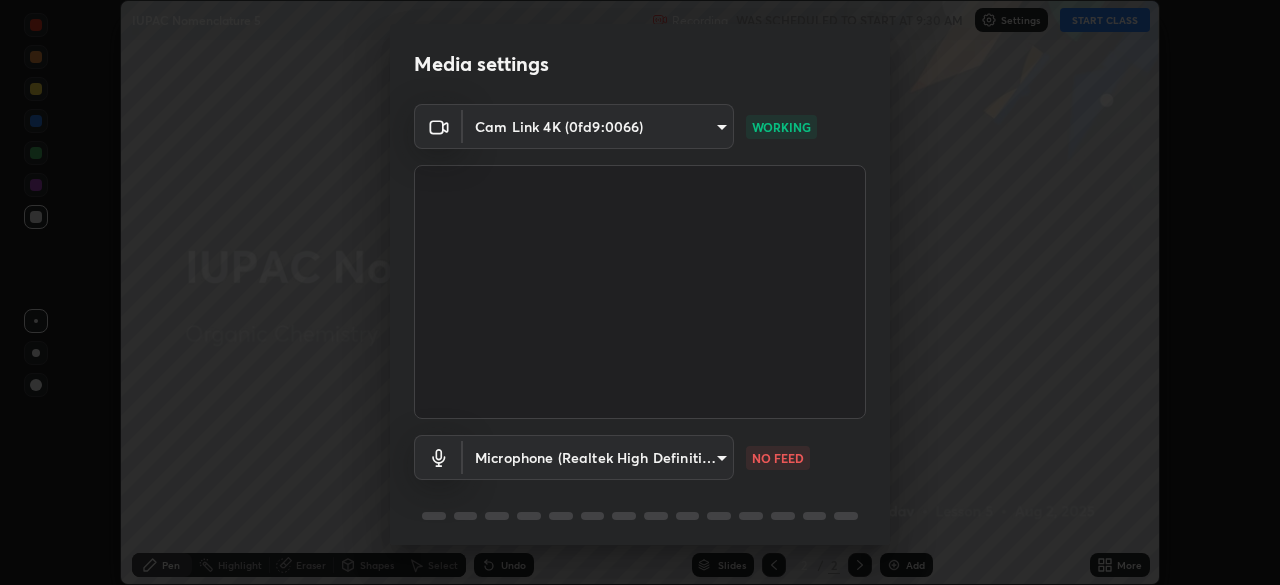 click on "Erase all IUPAC Nomenclature 5 Recording WAS SCHEDULED TO START AT  9:30 AM Settings START CLASS Setting up your live class IUPAC Nomenclature 5 • L5 of Organic Chemistry [FIRST] [LAST] Pen Highlight Eraser Shapes Select Undo Slides 2 / 2 Add More No doubts shared Encourage your learners to ask a doubt for better clarity Report an issue Reason for reporting Buffering Chat not working Audio - Video sync issue Educator video quality low ​ Attach an image Report Media settings Cam Link 4K (0fd9:0066) [HASH] WORKING Microphone (Realtek High Definition Audio) [HASH] NO FEED 1 / 5 Next" at bounding box center [640, 292] 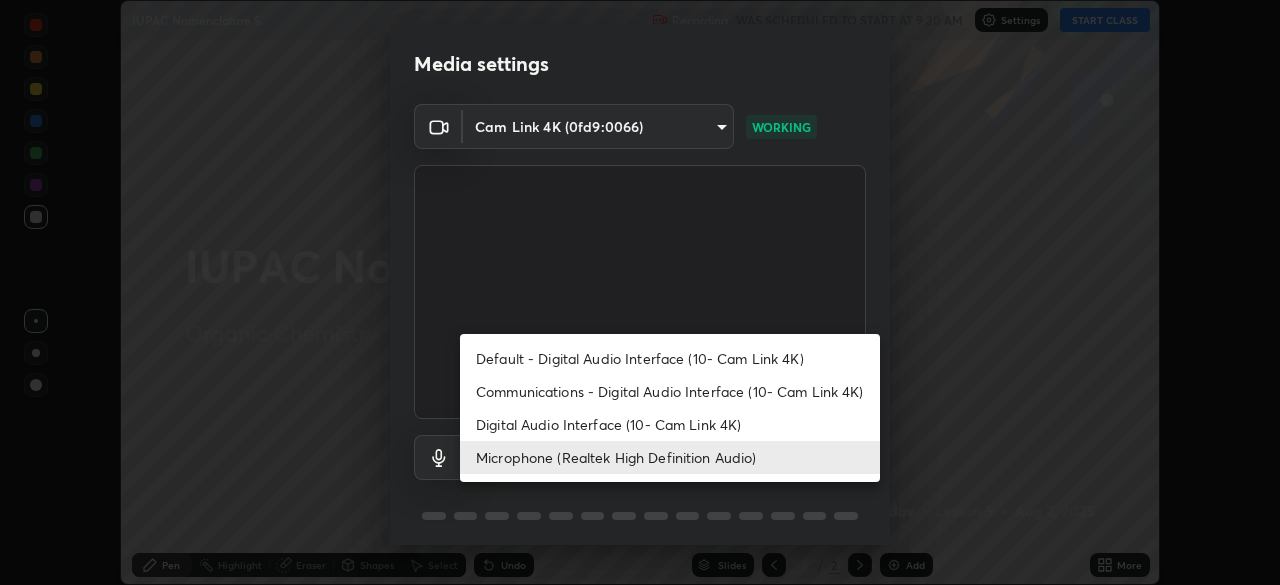 click on "Digital Audio Interface (10- Cam Link 4K)" at bounding box center [670, 424] 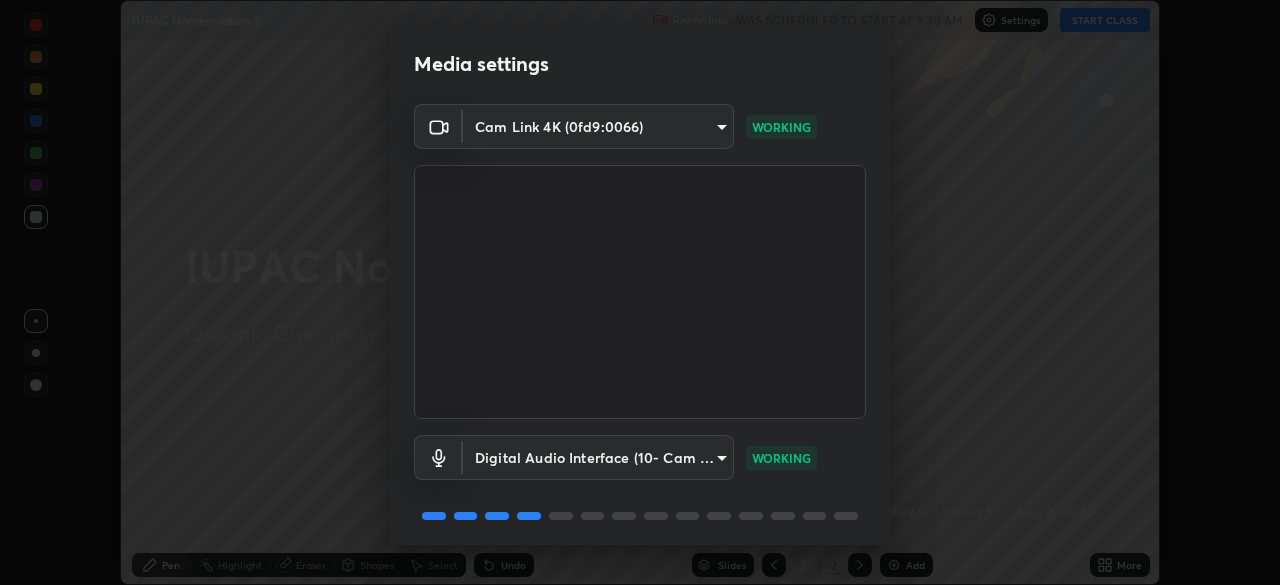 scroll, scrollTop: 71, scrollLeft: 0, axis: vertical 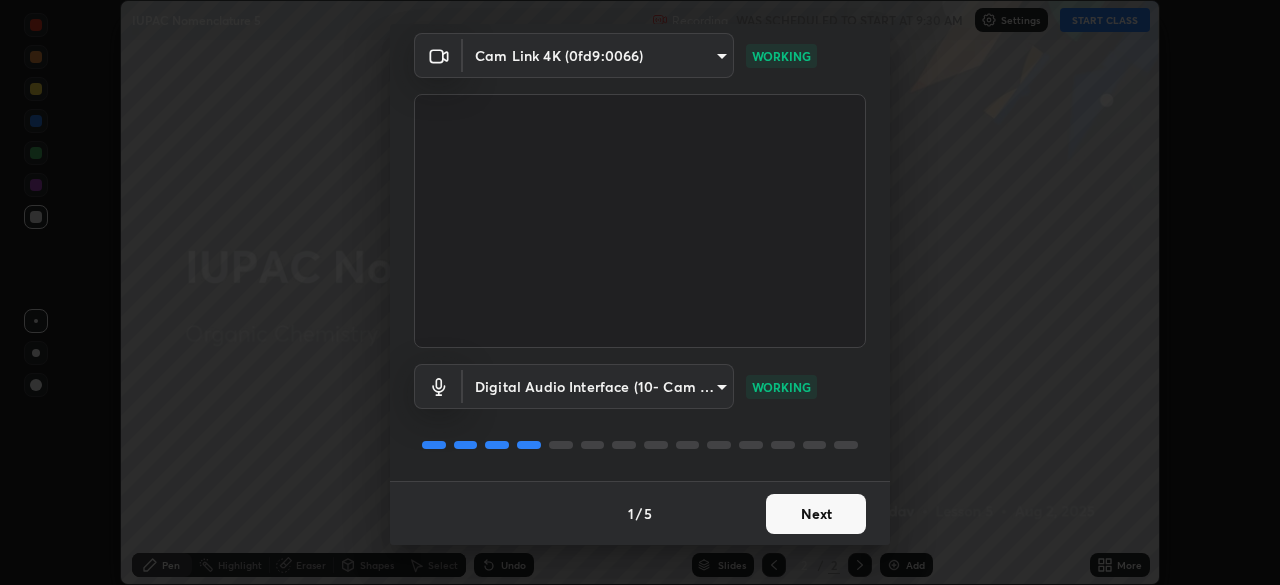 click on "Next" at bounding box center [816, 514] 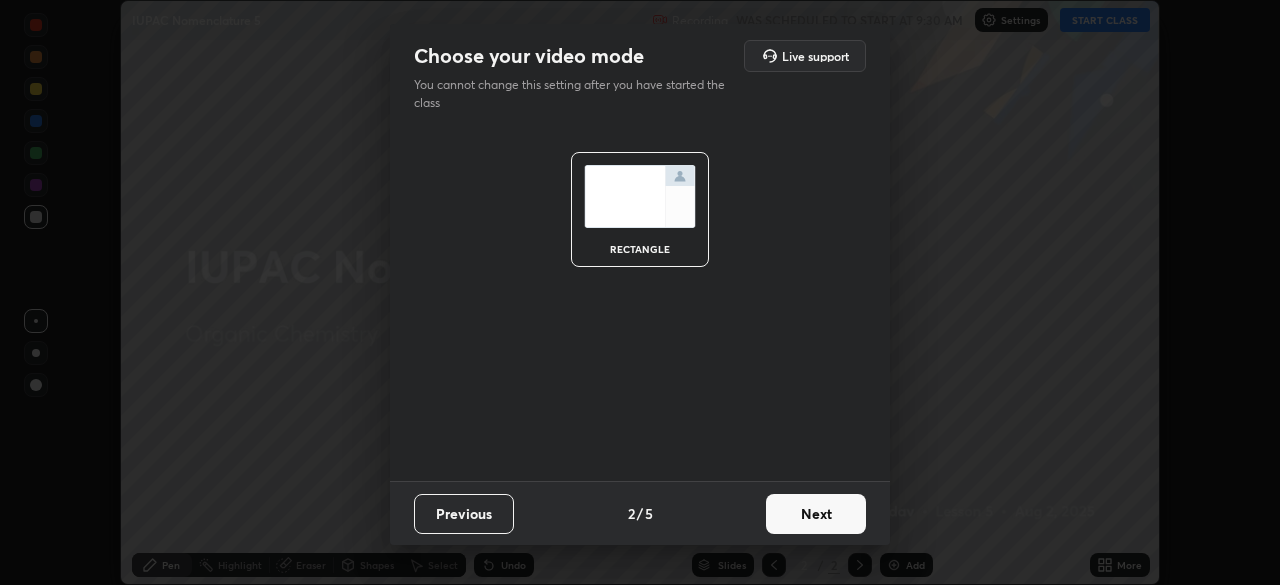 scroll, scrollTop: 0, scrollLeft: 0, axis: both 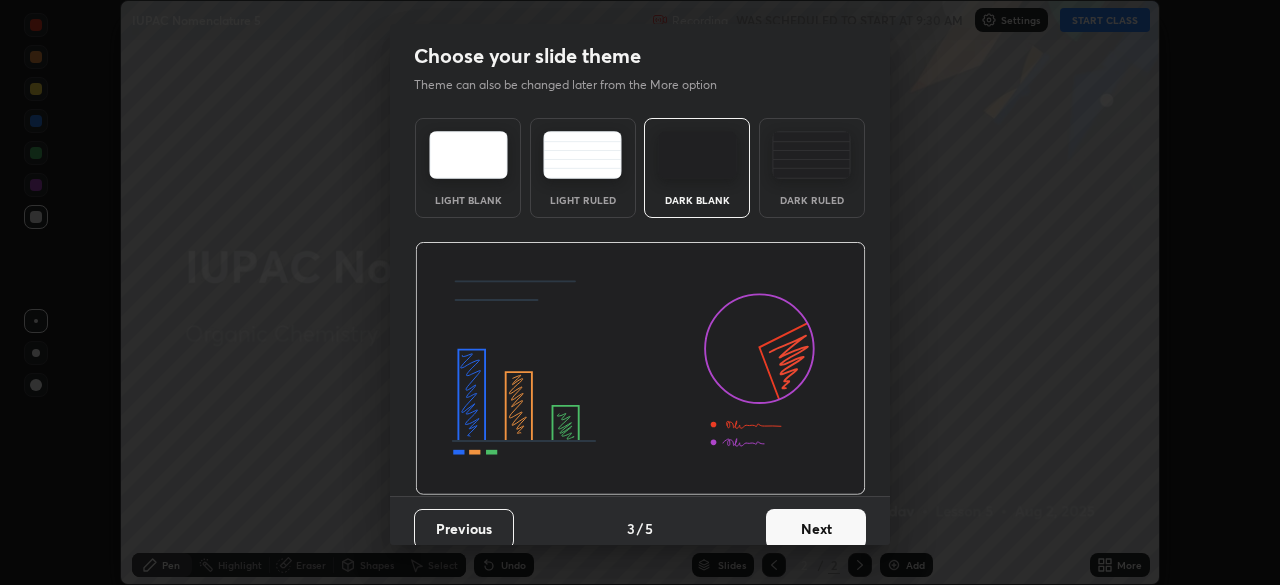 click on "Next" at bounding box center (816, 529) 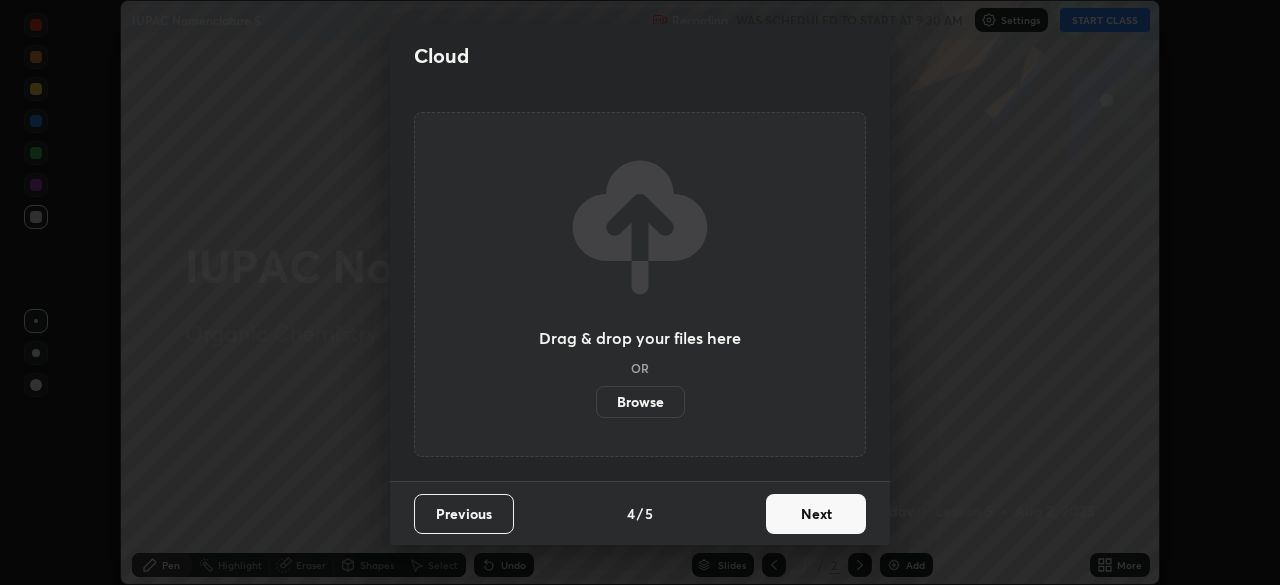 click on "Next" at bounding box center [816, 514] 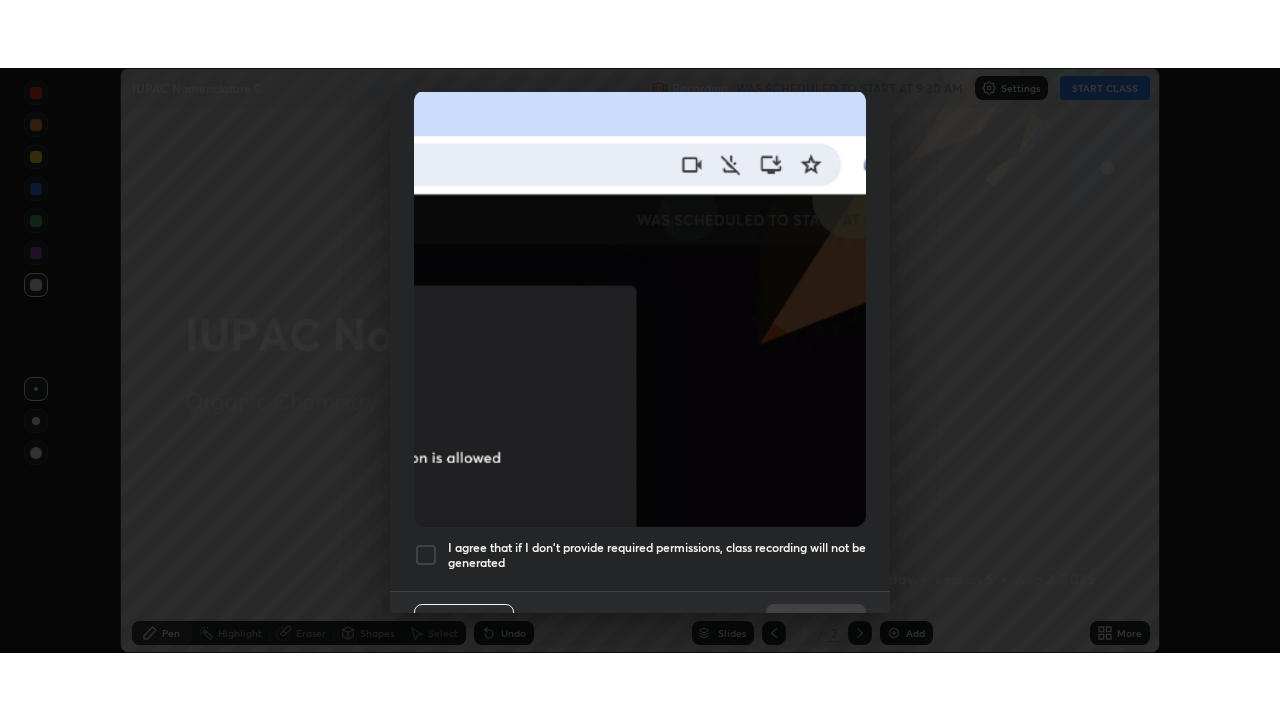 scroll, scrollTop: 479, scrollLeft: 0, axis: vertical 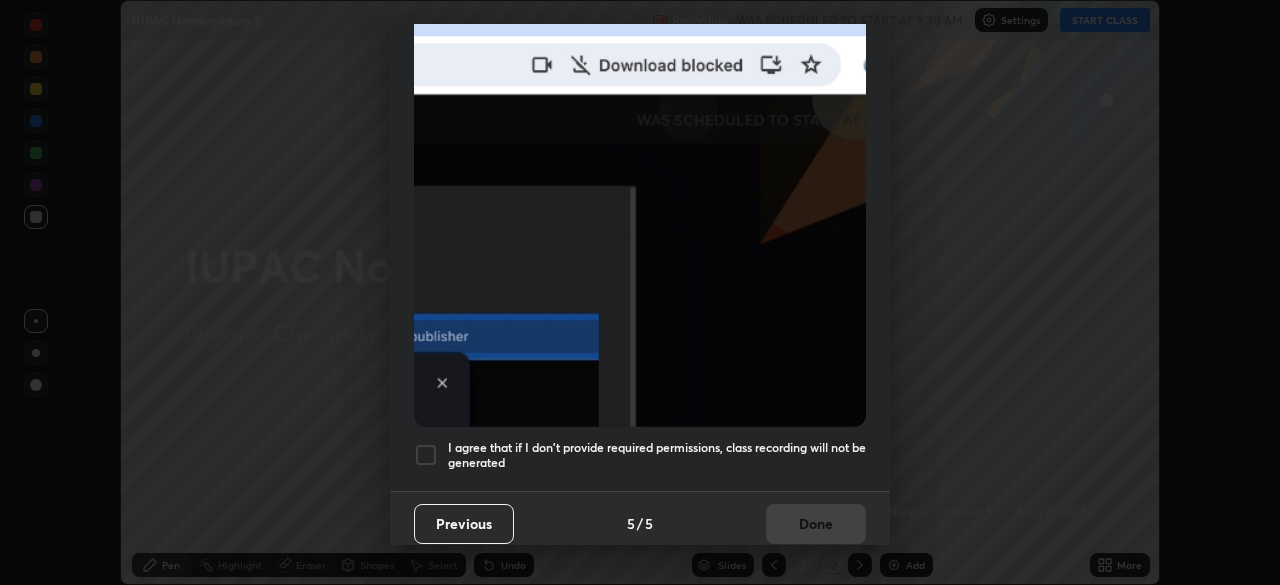 click at bounding box center (426, 455) 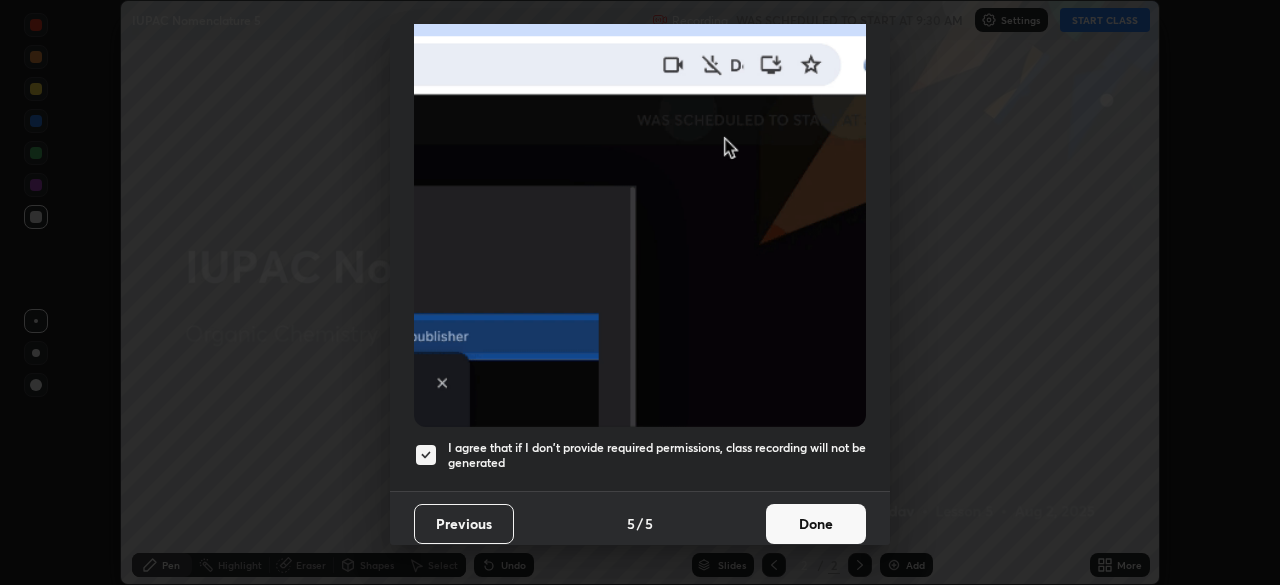 click on "Done" at bounding box center (816, 524) 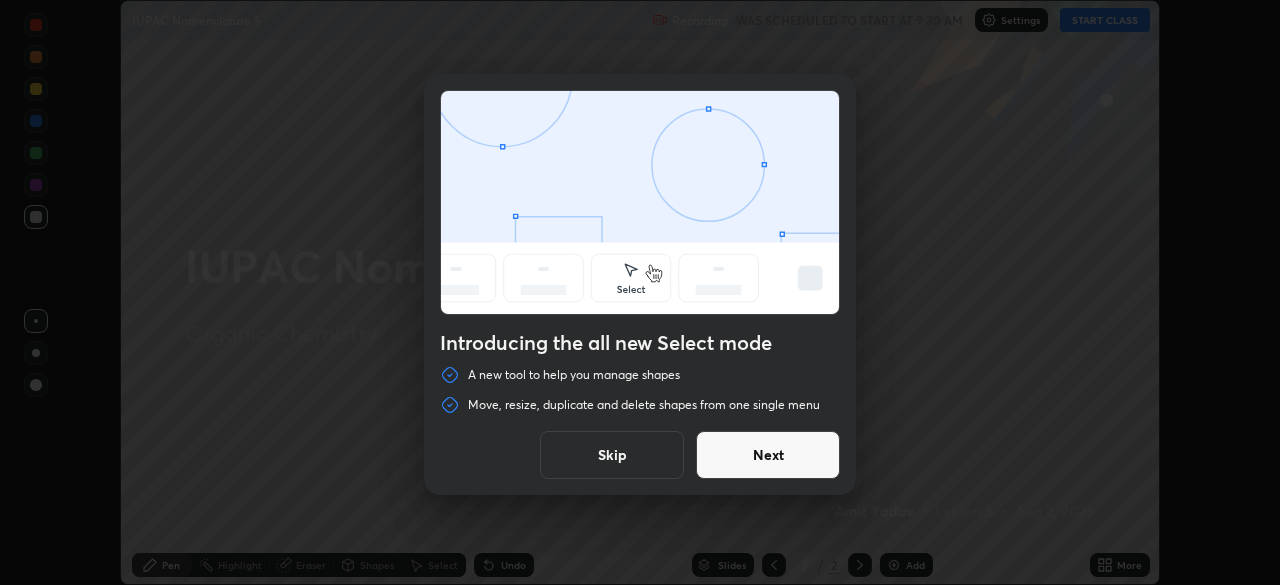 click on "Skip" at bounding box center (612, 455) 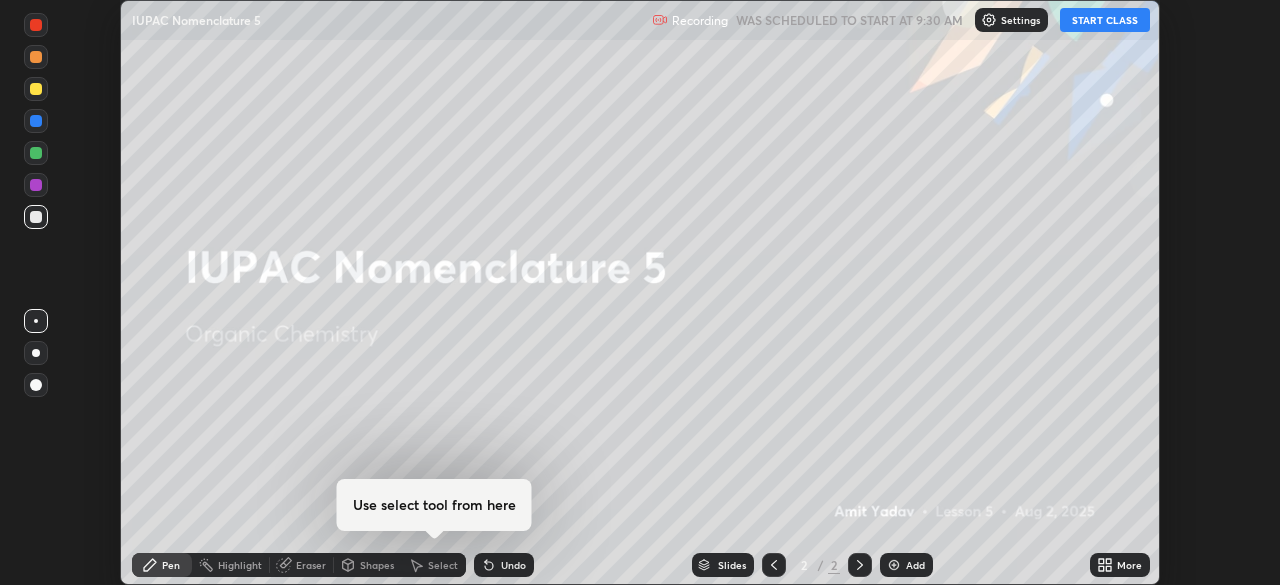 click 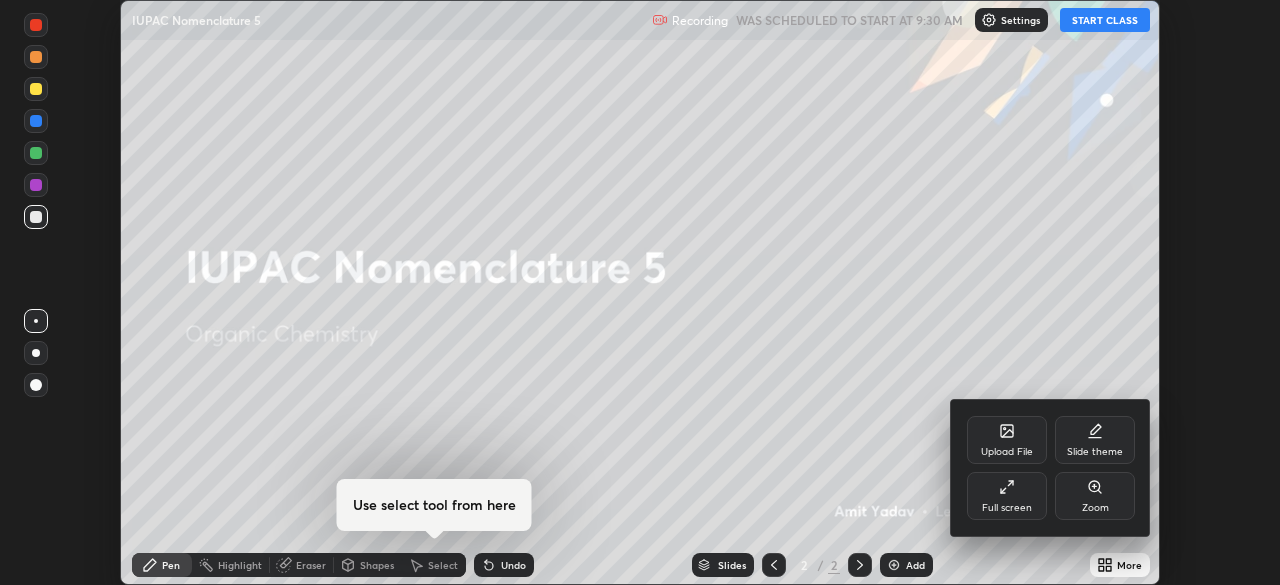 click on "Full screen" at bounding box center [1007, 508] 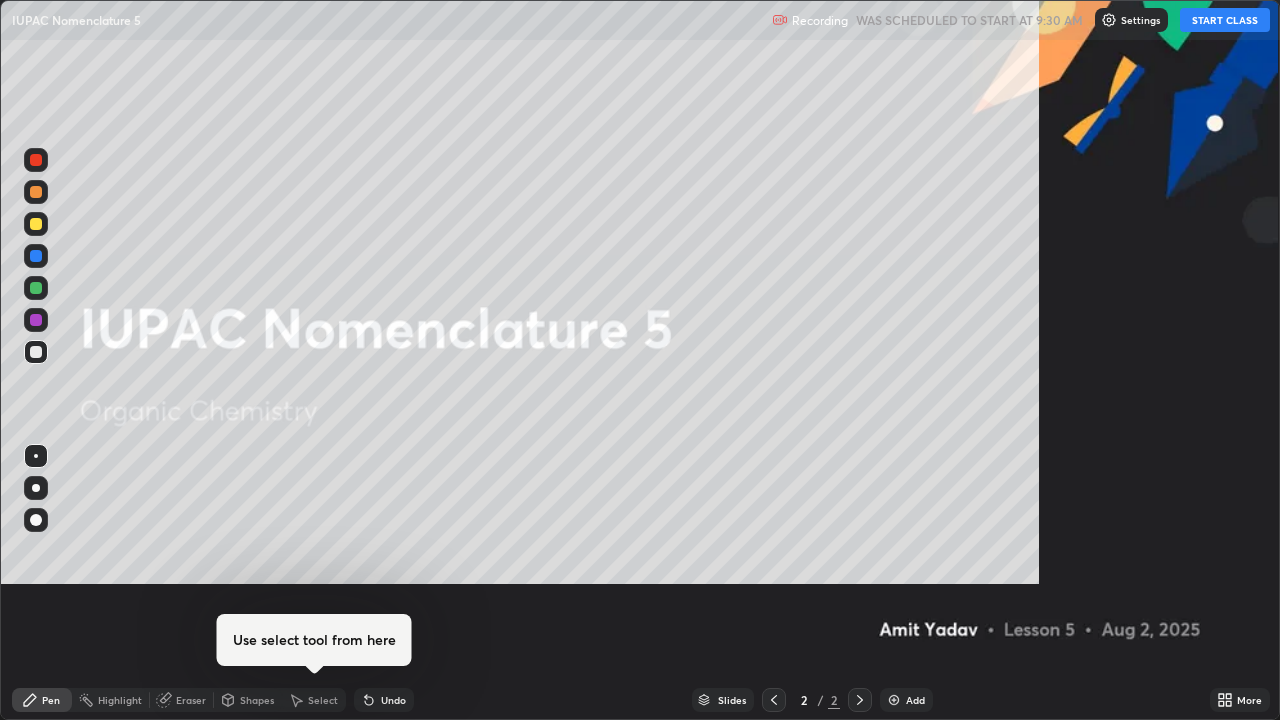 scroll, scrollTop: 99280, scrollLeft: 98720, axis: both 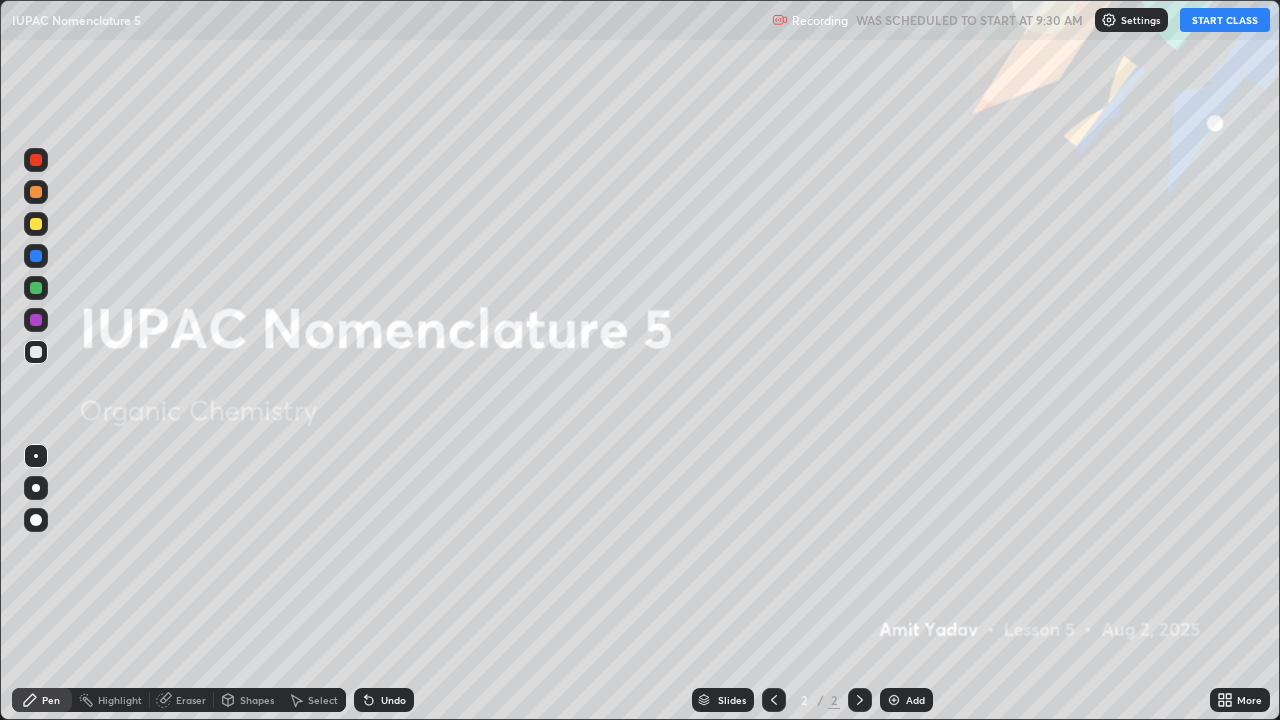 click on "START CLASS" at bounding box center [1225, 20] 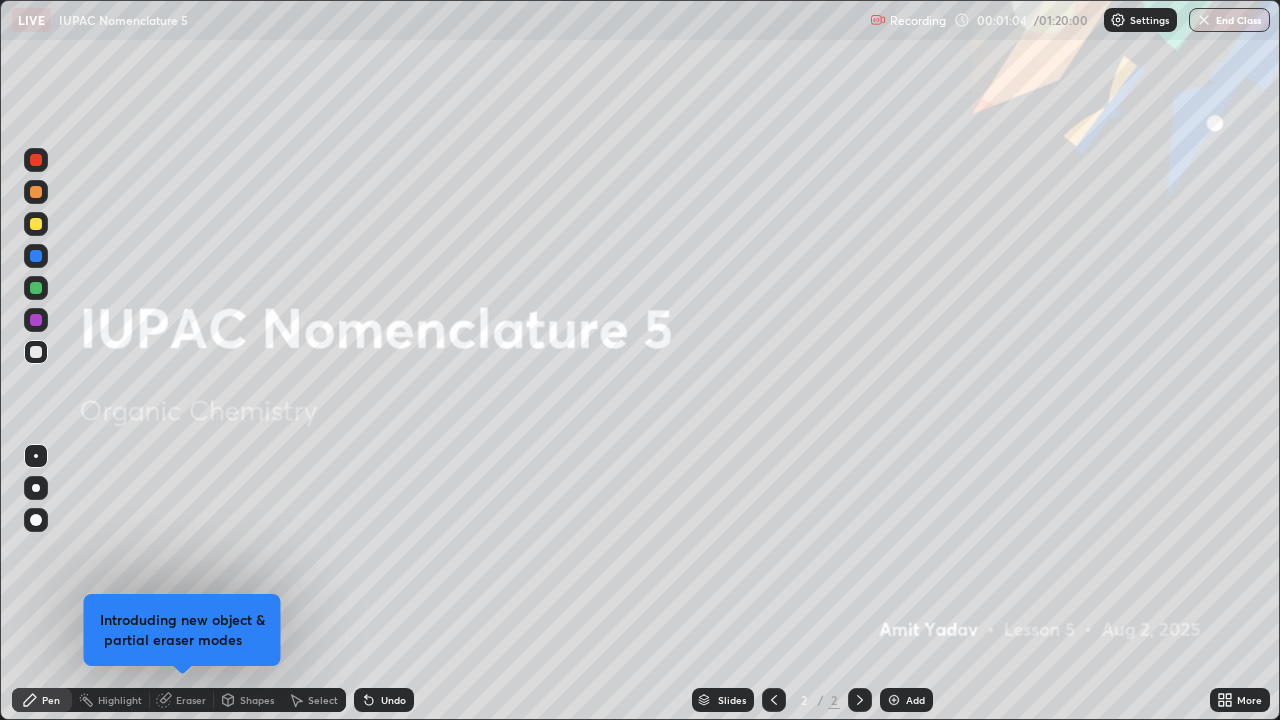 click on "Add" at bounding box center (906, 700) 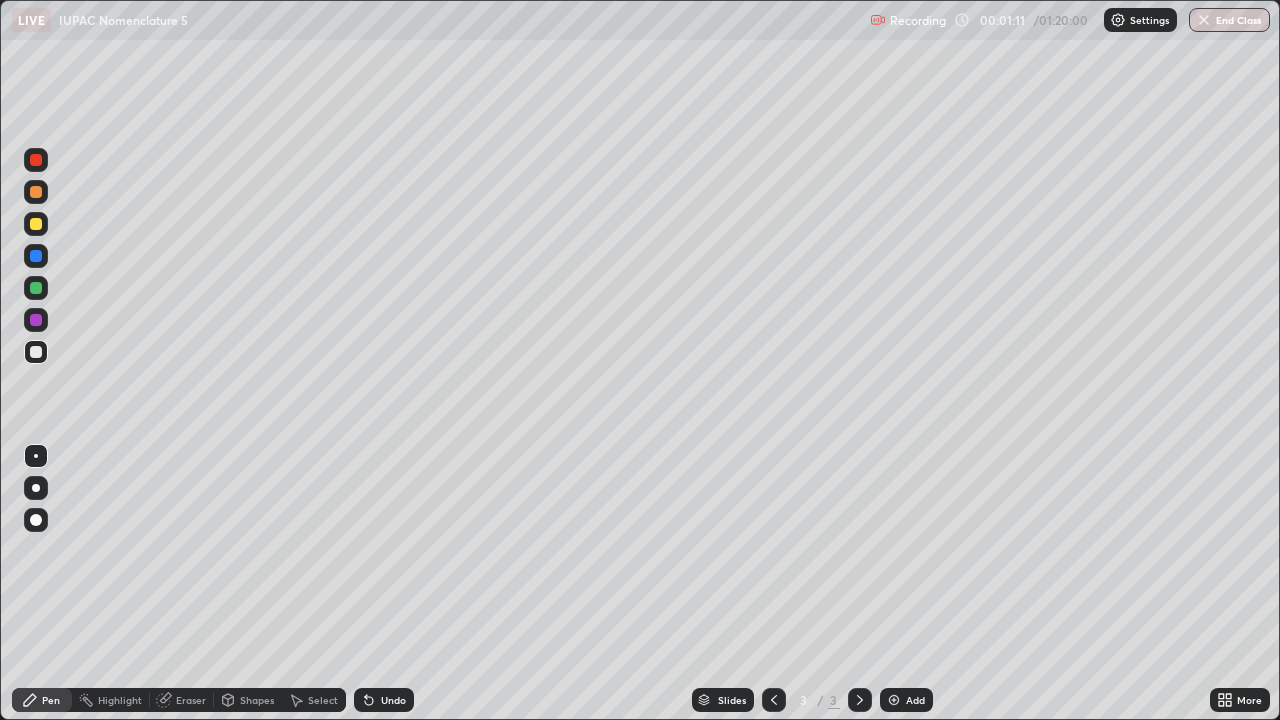 click on "Undo" at bounding box center [380, 700] 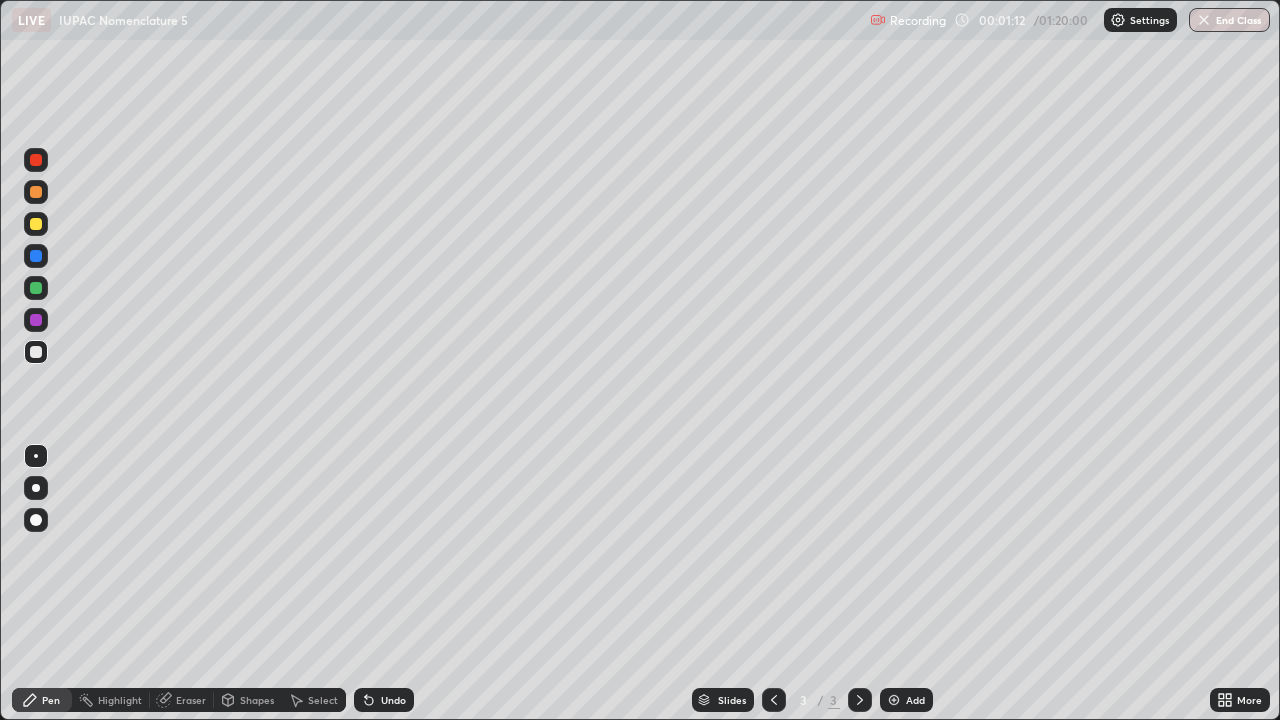 click on "Undo" at bounding box center (380, 700) 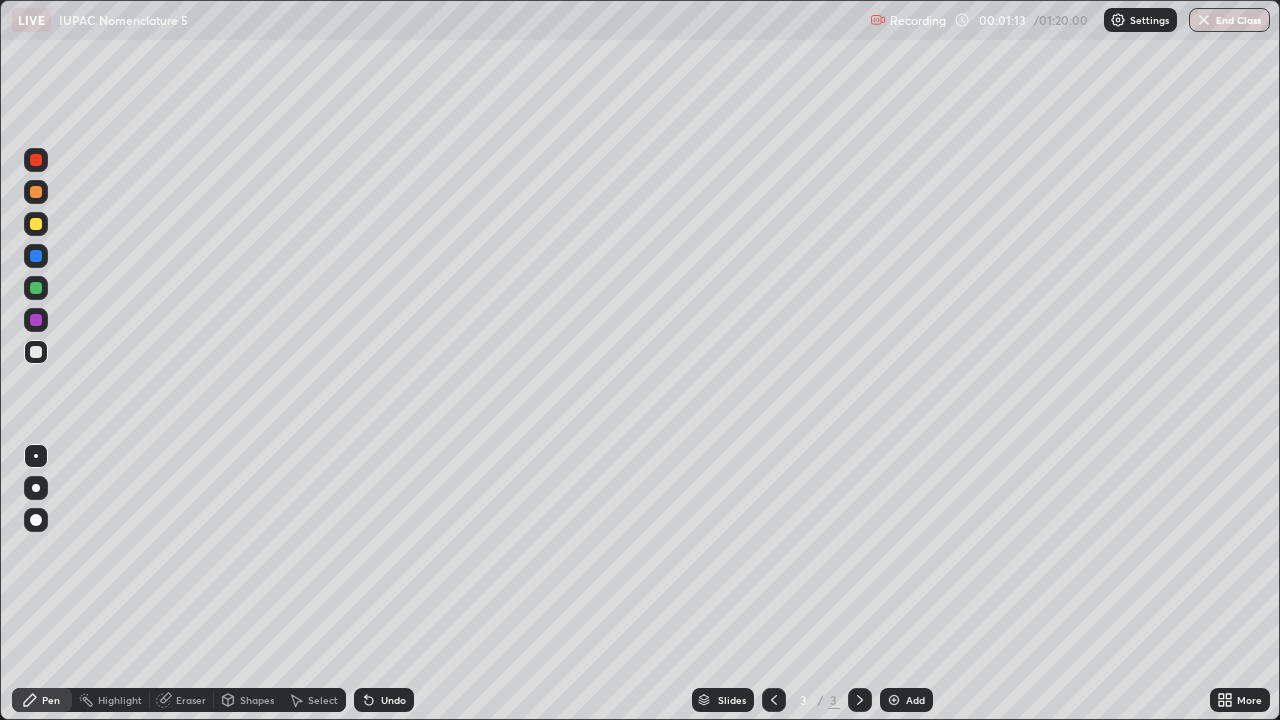 click on "Undo" at bounding box center (380, 700) 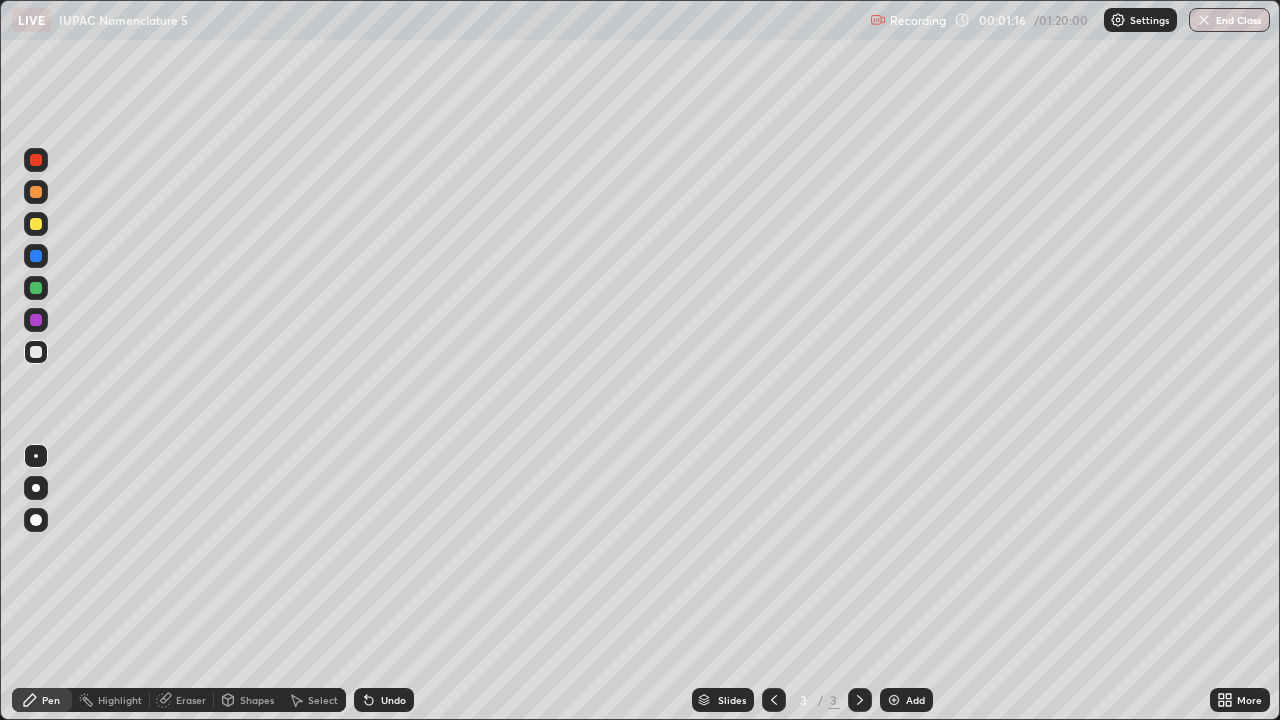 click at bounding box center [36, 224] 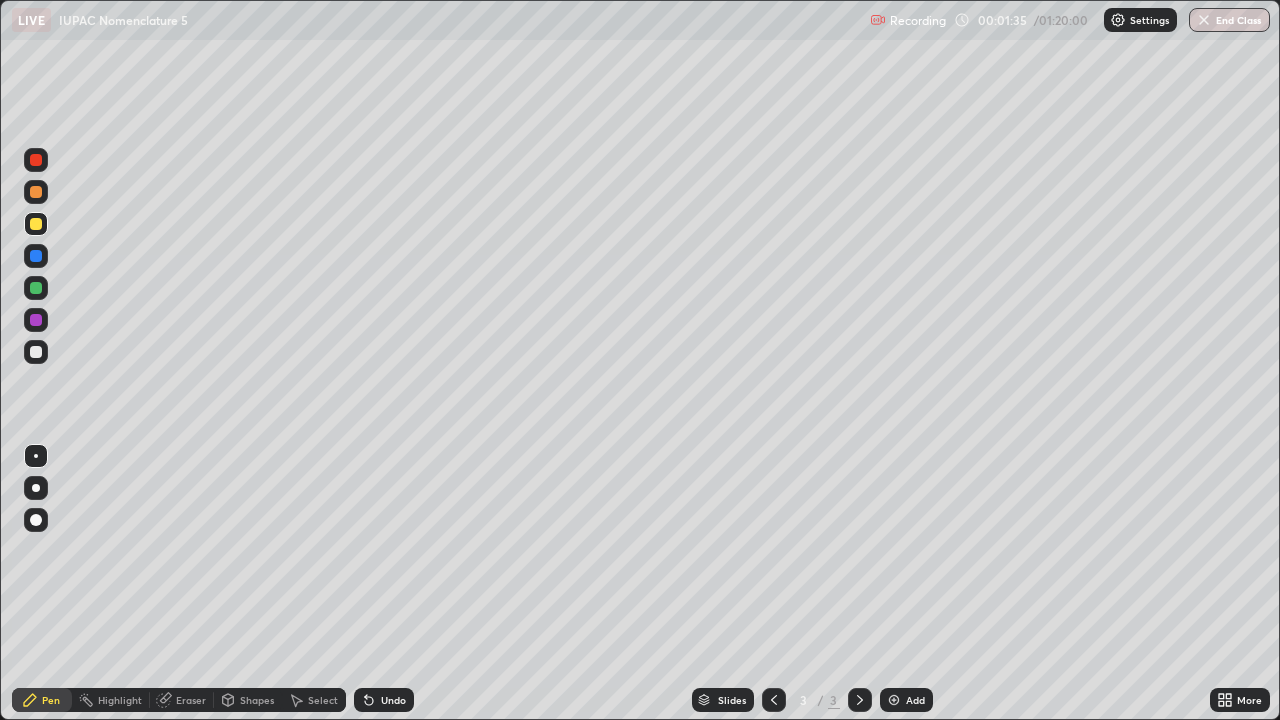 click on "Undo" at bounding box center (384, 700) 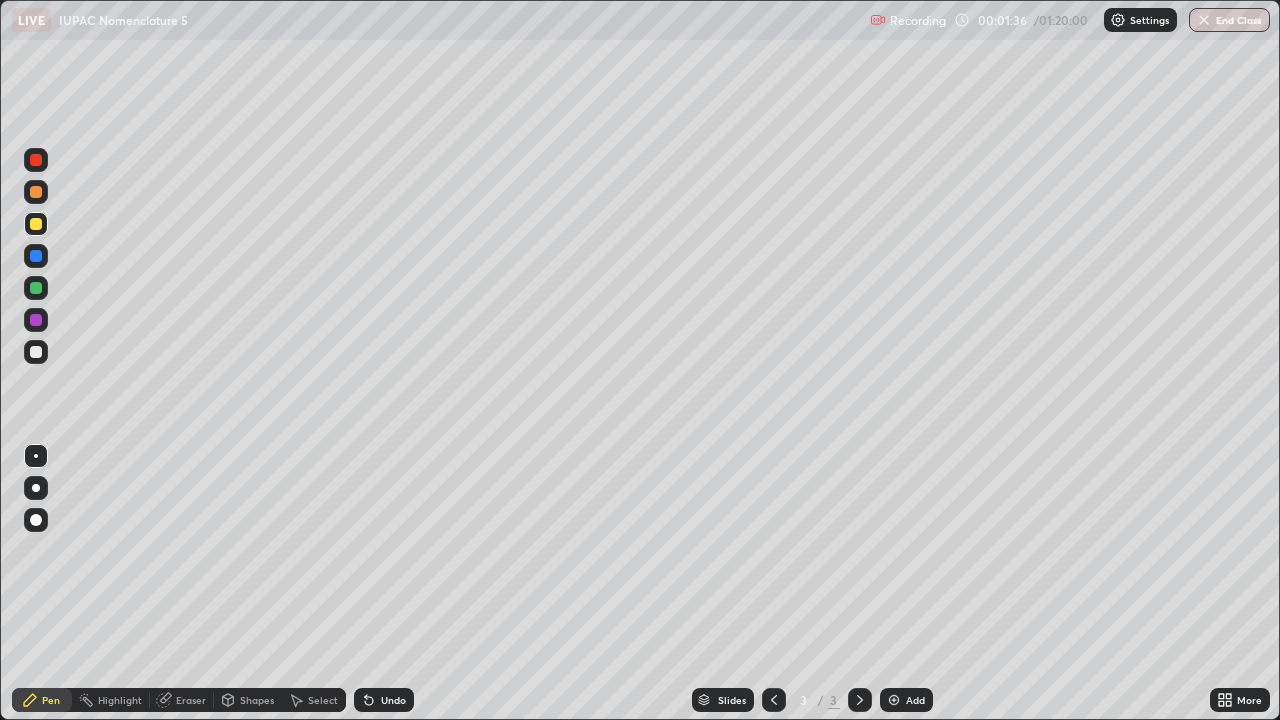 click 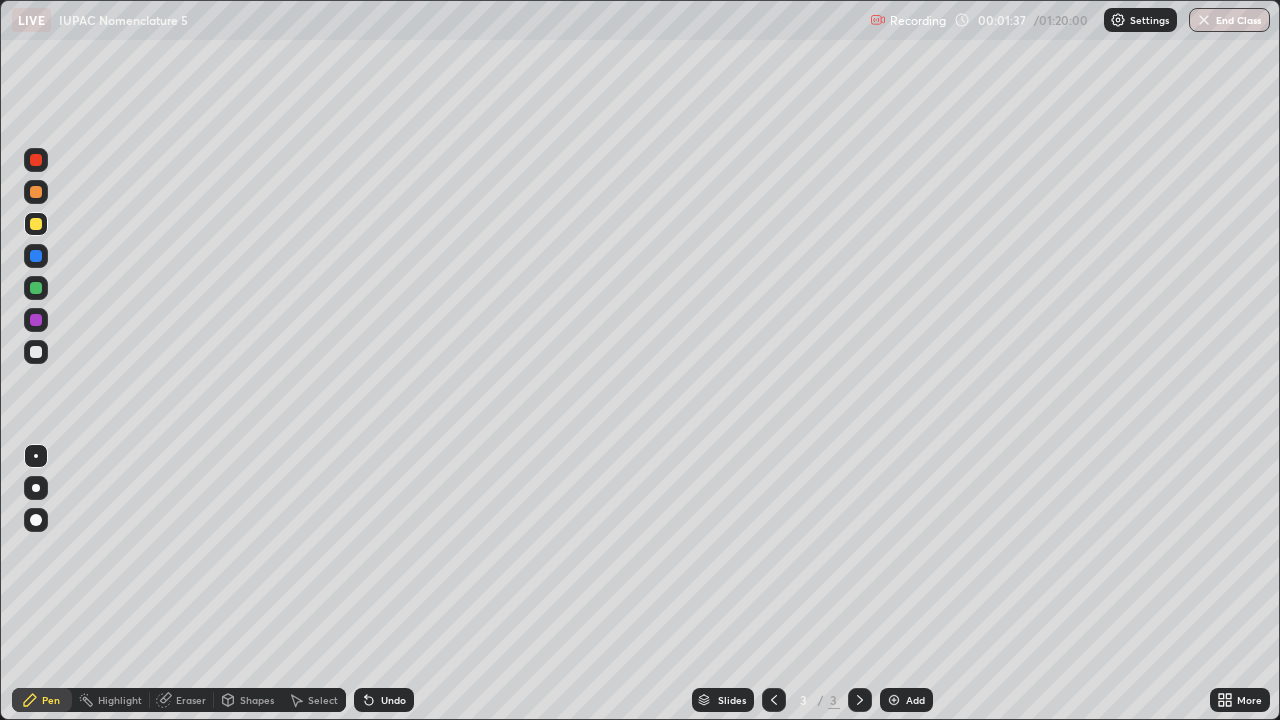 click 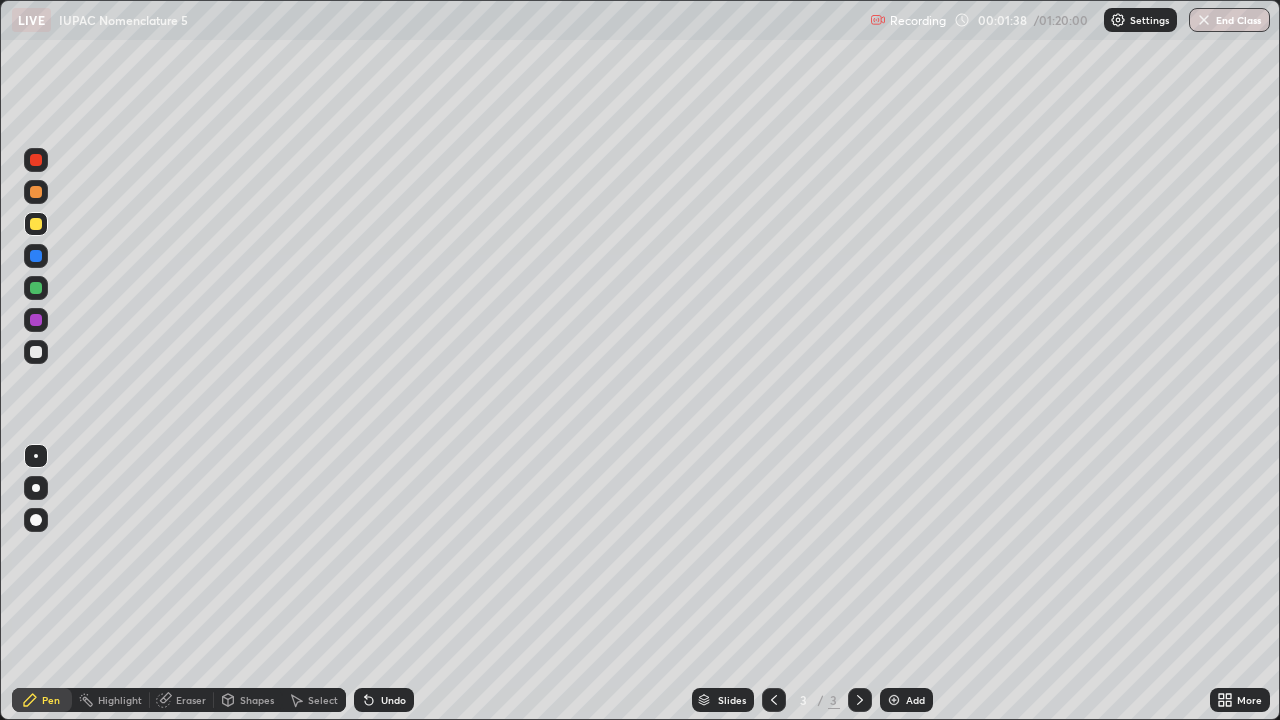 click on "Undo" at bounding box center [384, 700] 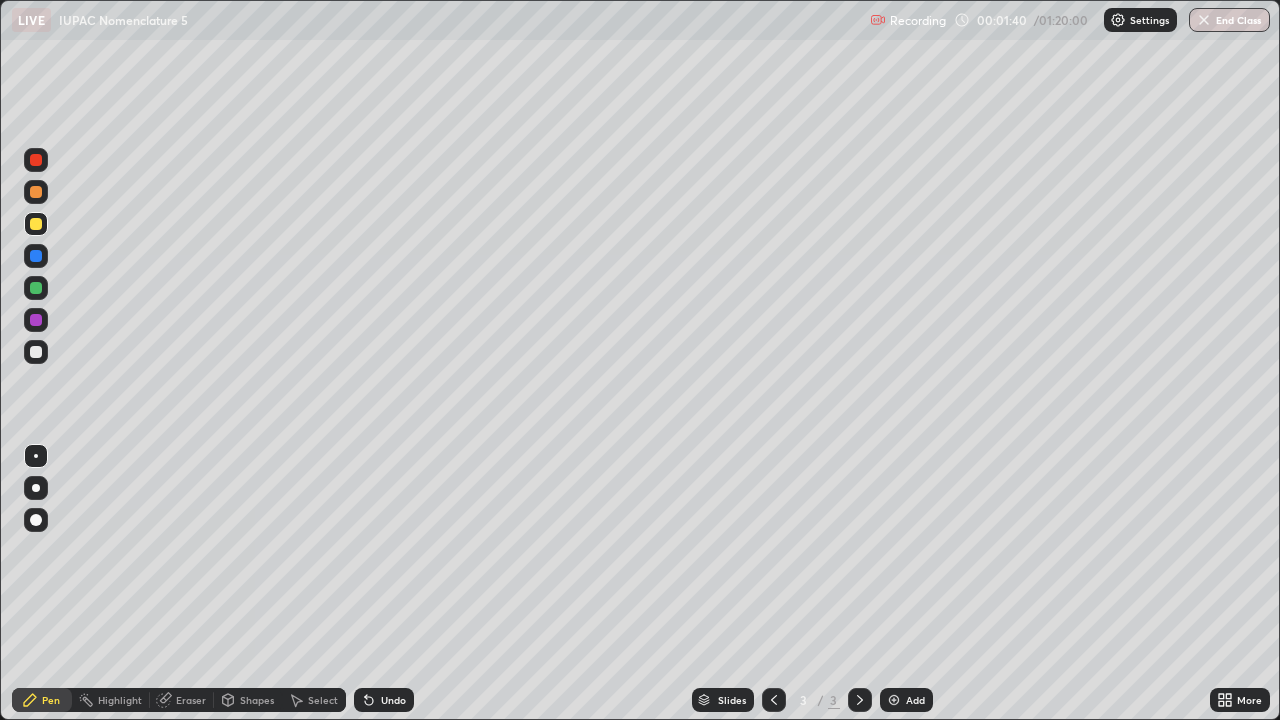 click on "Undo" at bounding box center [380, 700] 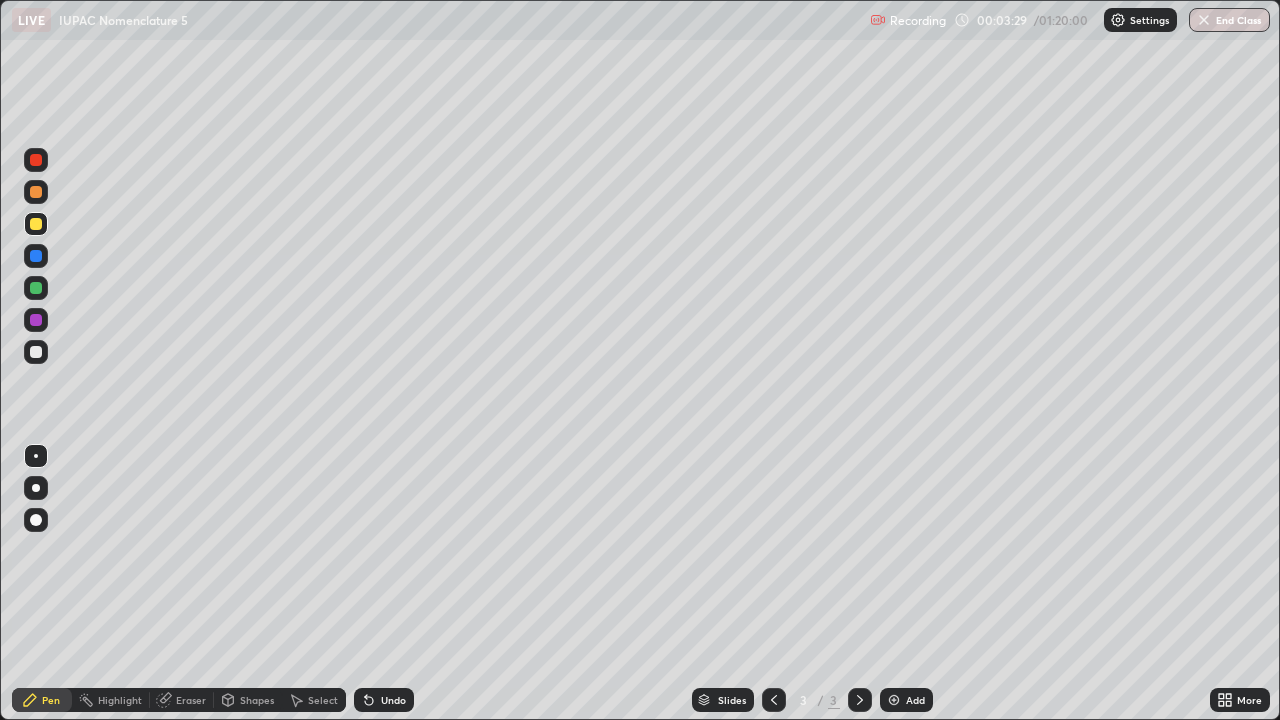 click on "Undo" at bounding box center (384, 700) 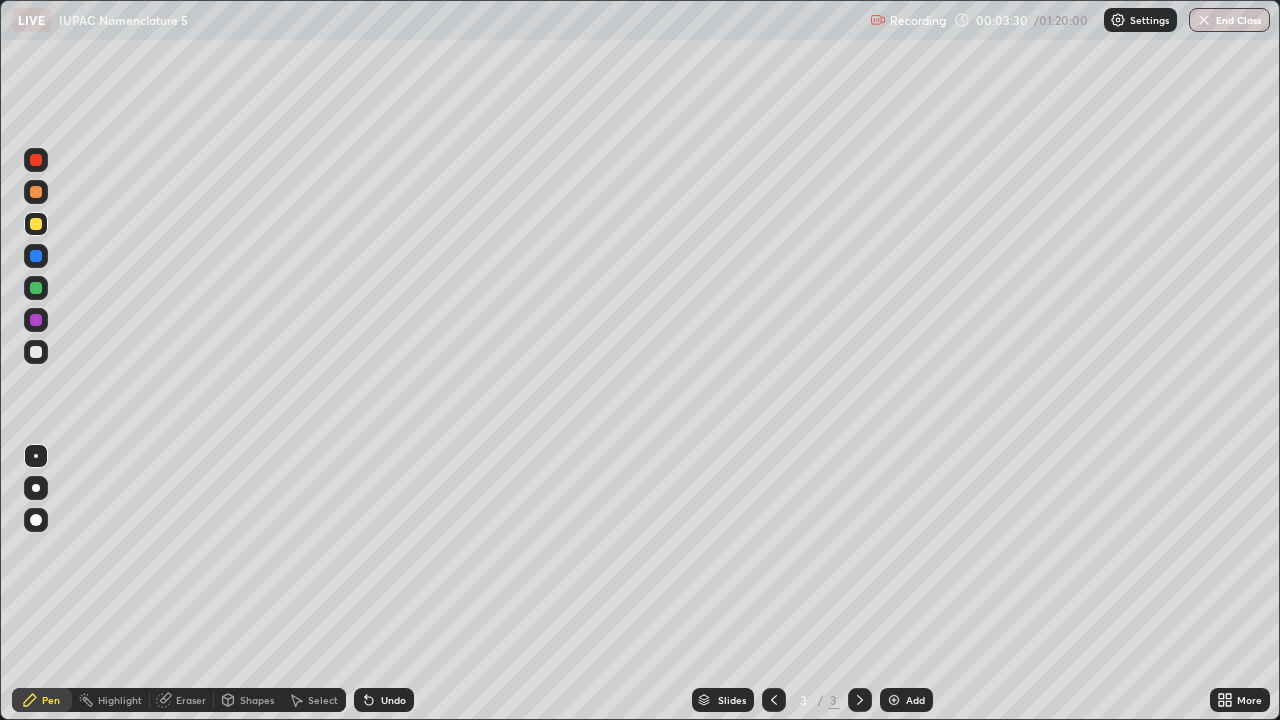 click on "Undo" at bounding box center [393, 700] 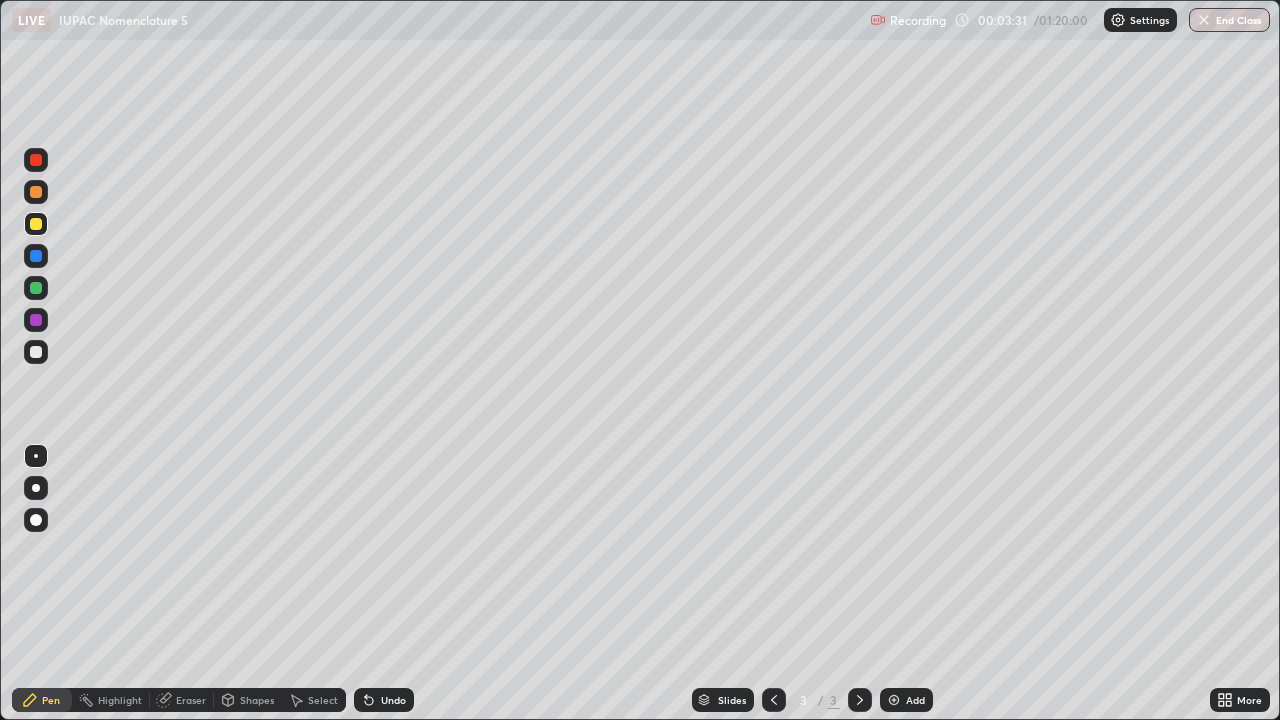 click on "Select" at bounding box center (323, 700) 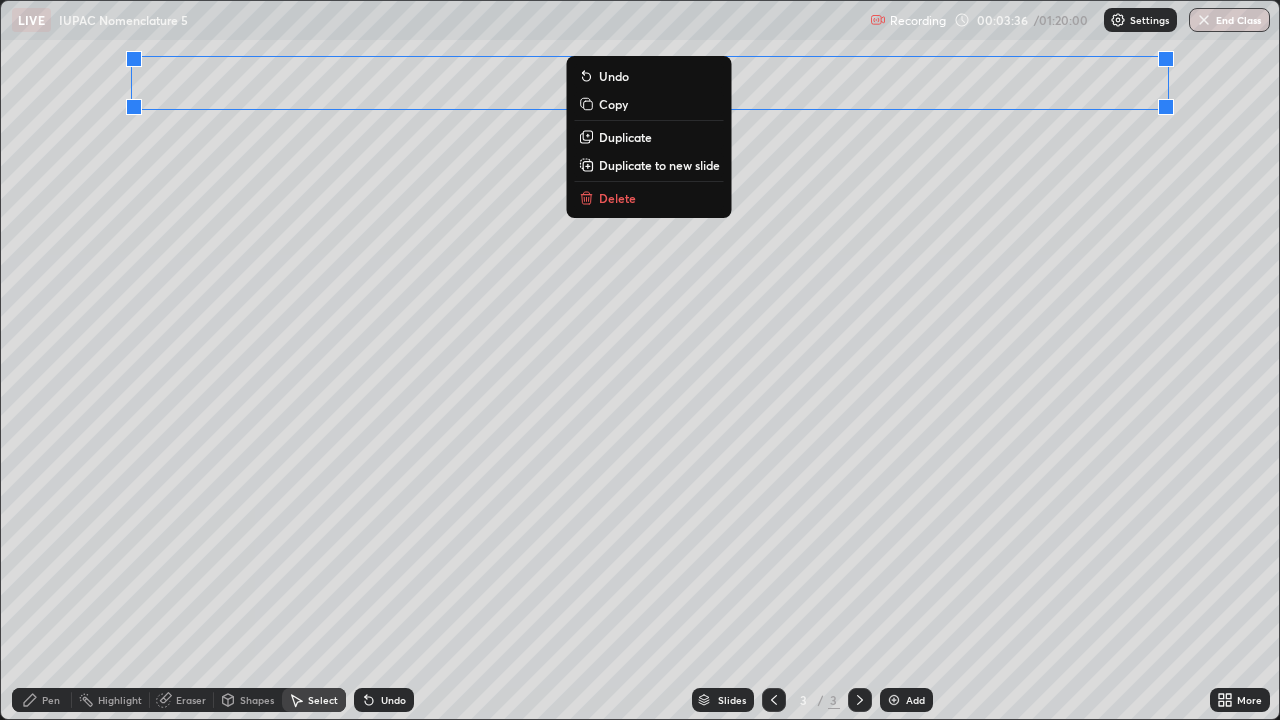 click on "Delete" at bounding box center [649, 198] 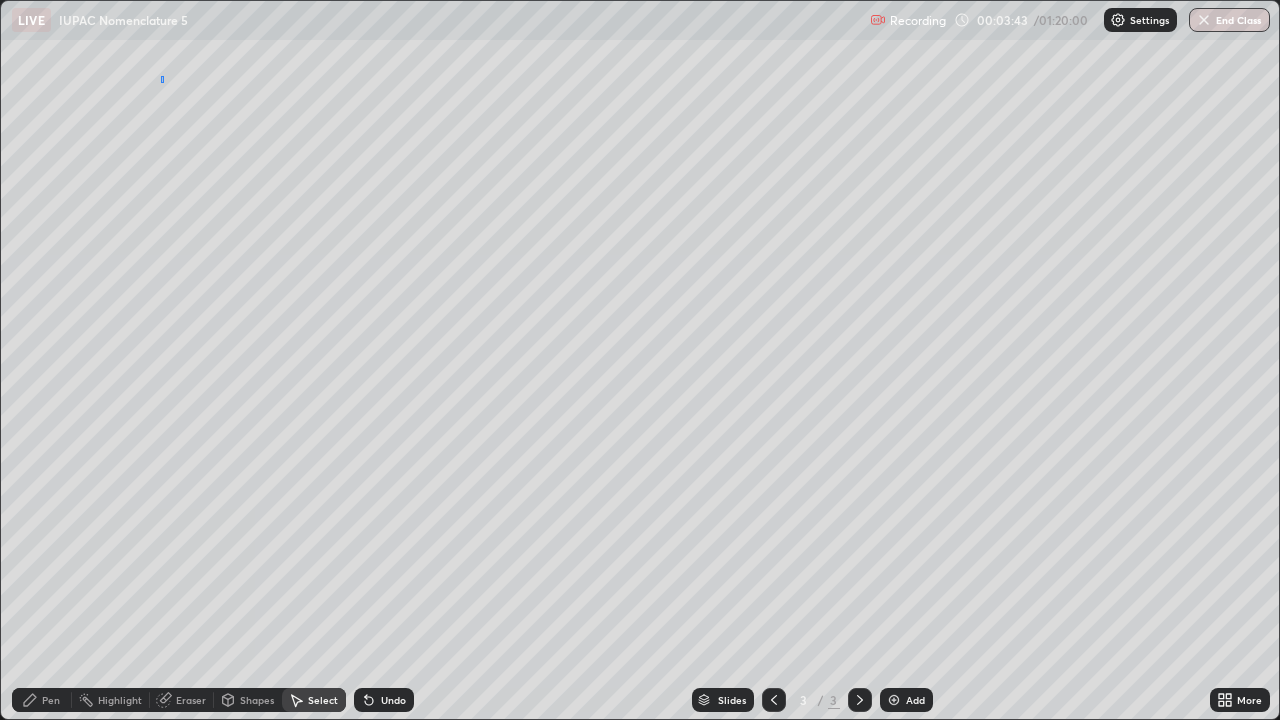 click on "0 ° Undo Copy Duplicate Duplicate to new slide Delete" at bounding box center [640, 360] 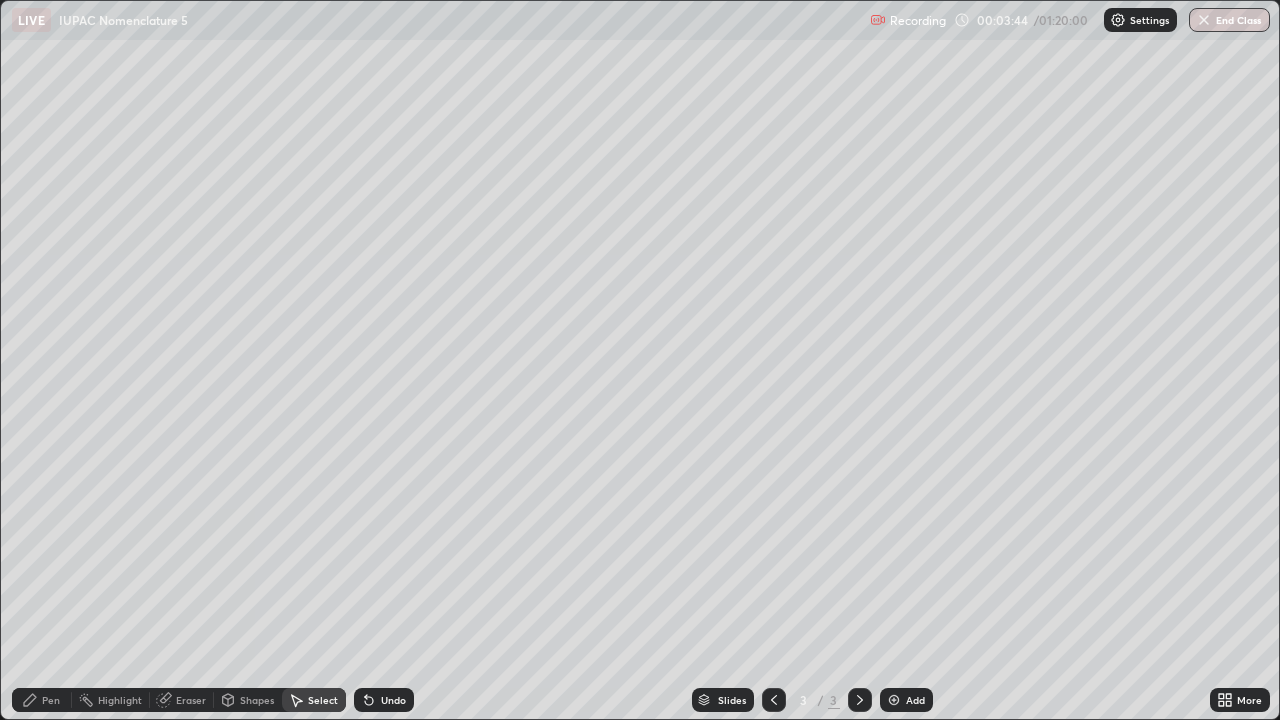 click on "0 ° Undo Copy Duplicate Duplicate to new slide Delete" at bounding box center (640, 360) 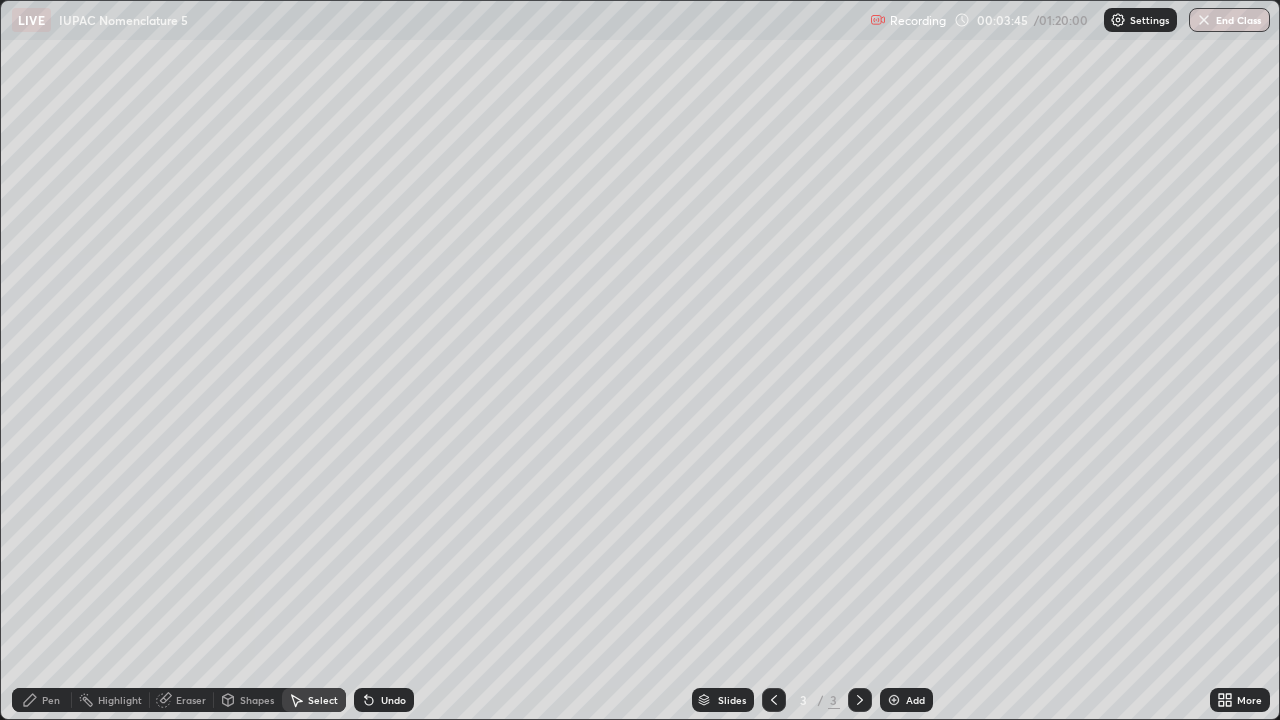 click on "Pen" at bounding box center [51, 700] 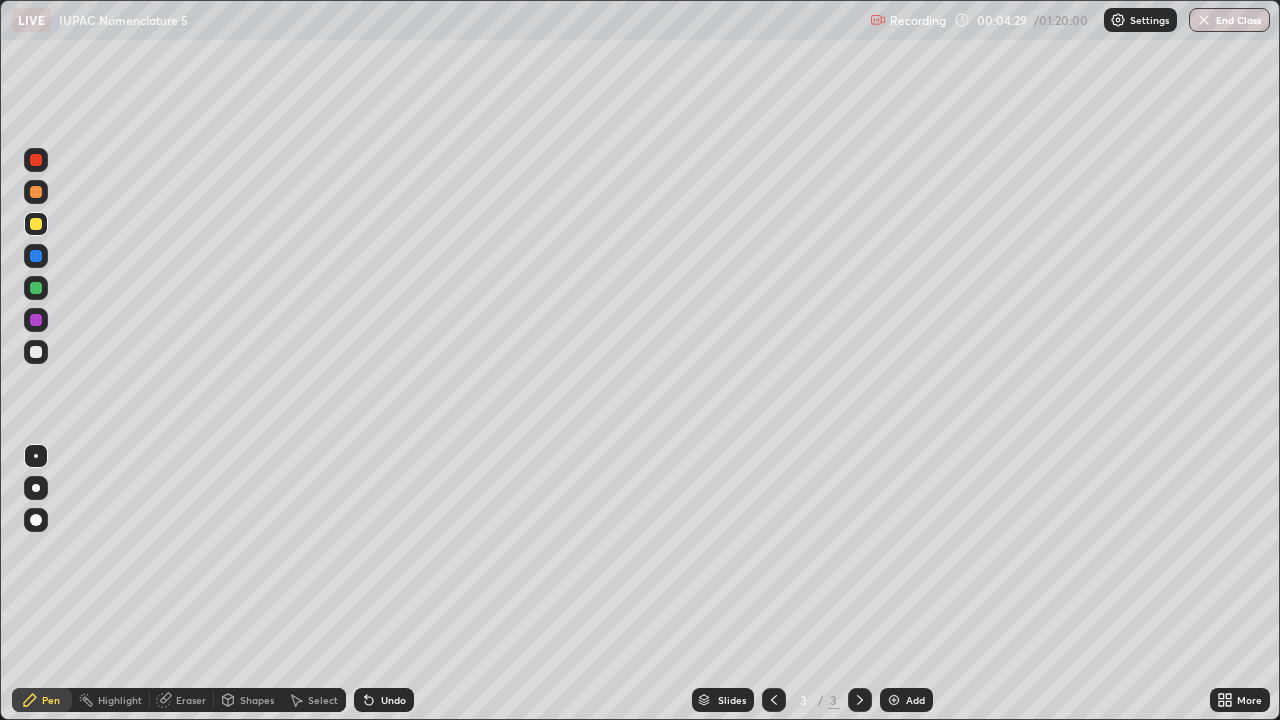 click on "Undo" at bounding box center (393, 700) 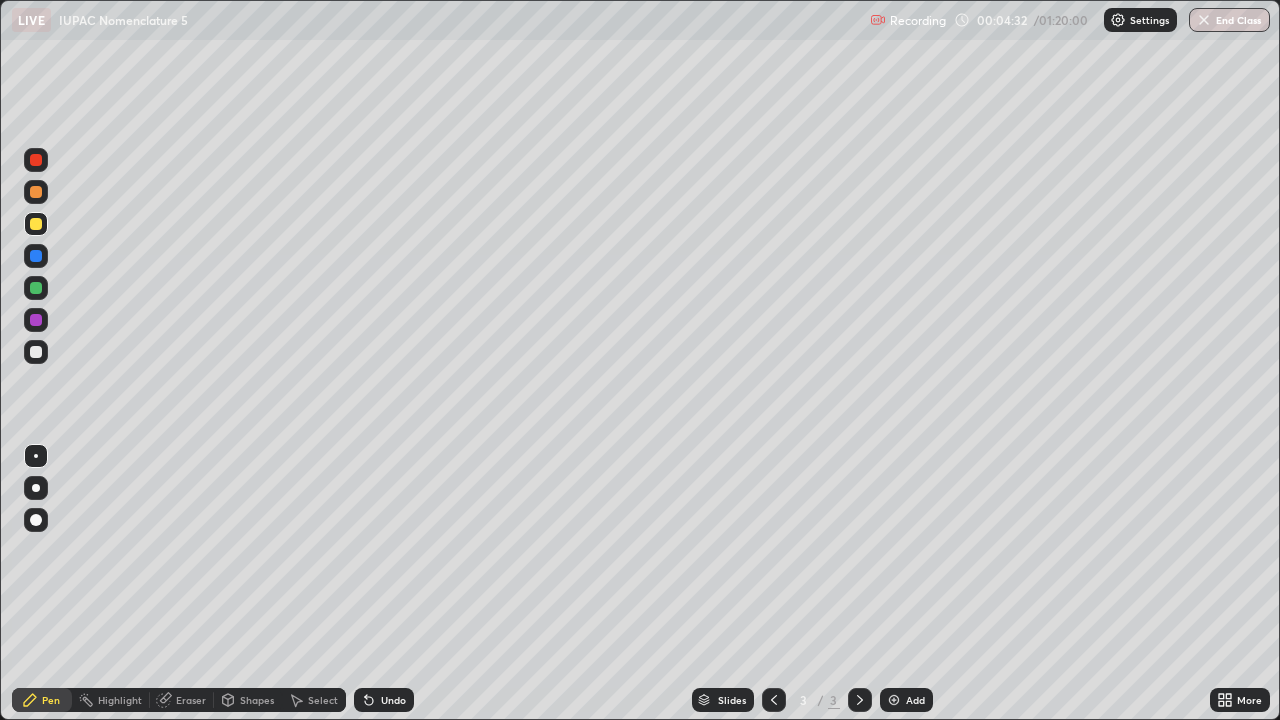click at bounding box center [36, 352] 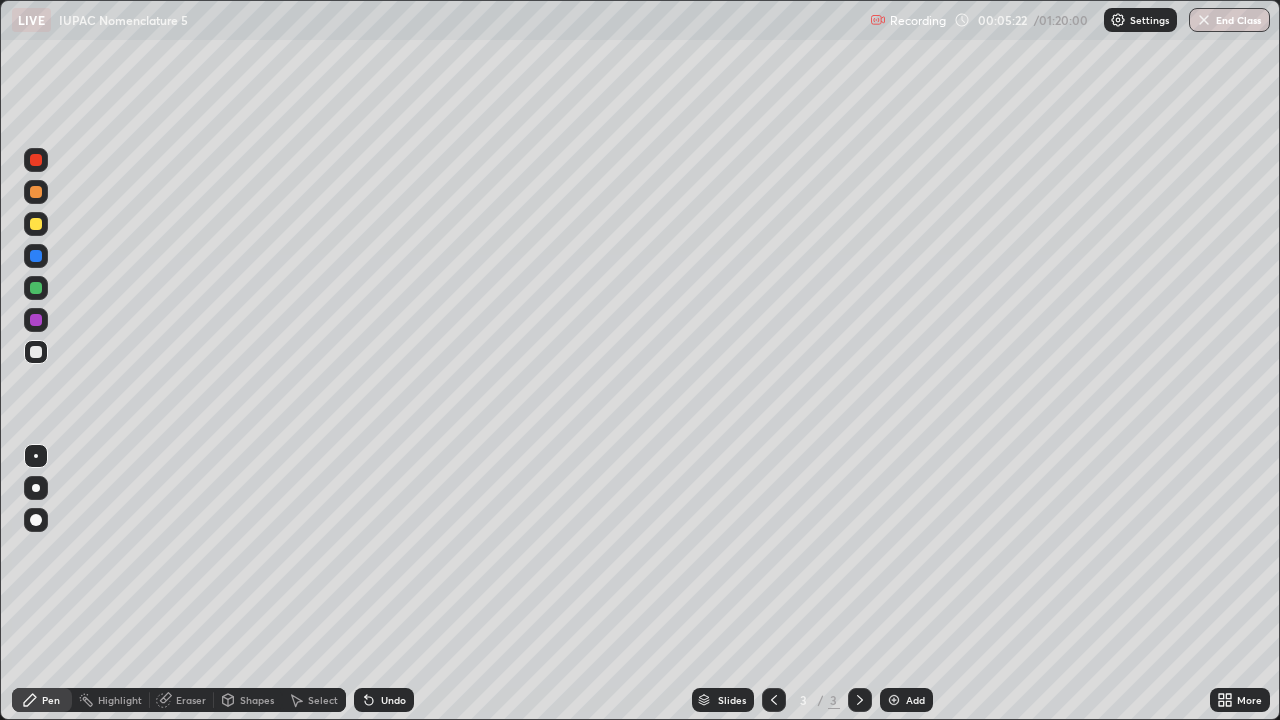 click on "Undo" at bounding box center (384, 700) 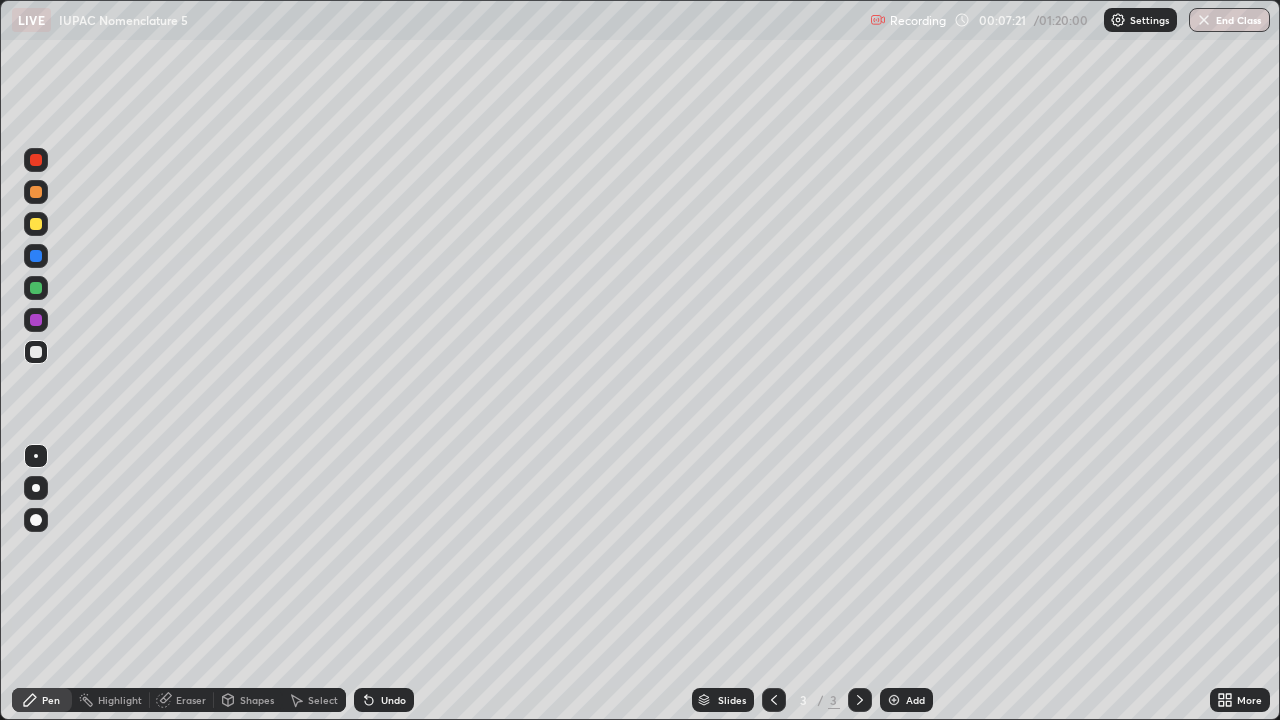 click at bounding box center [36, 224] 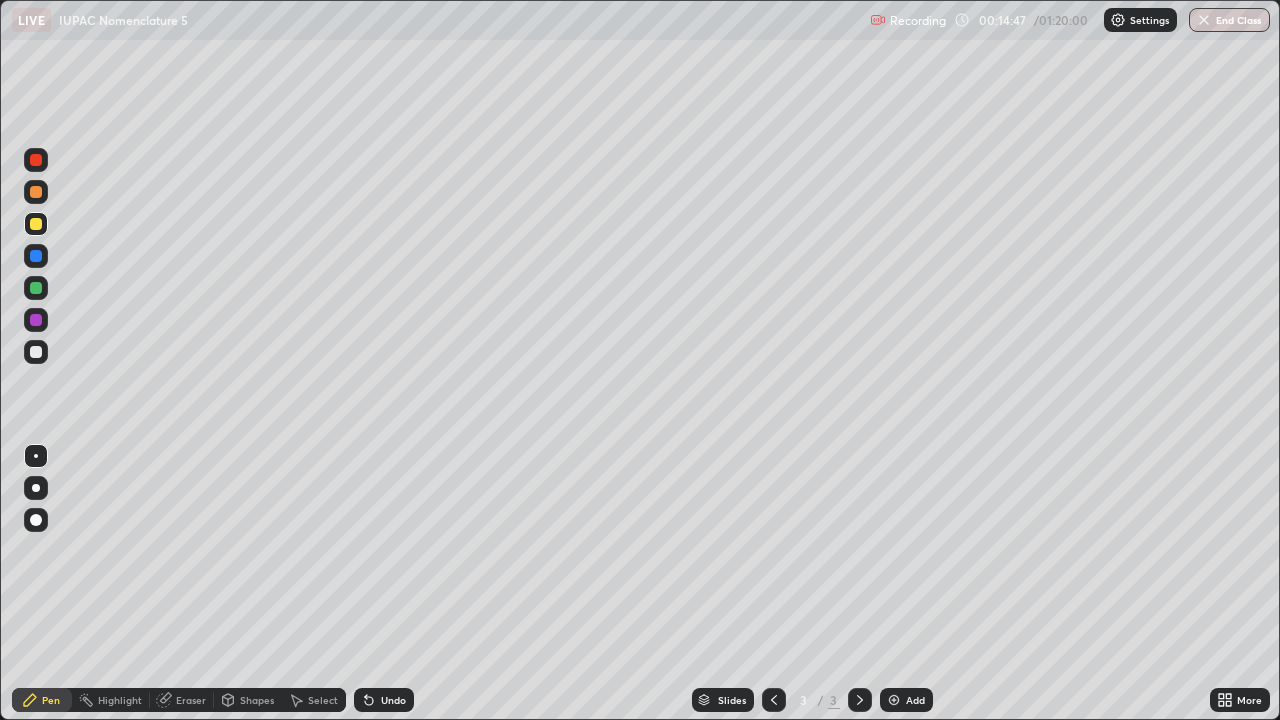 click at bounding box center (894, 700) 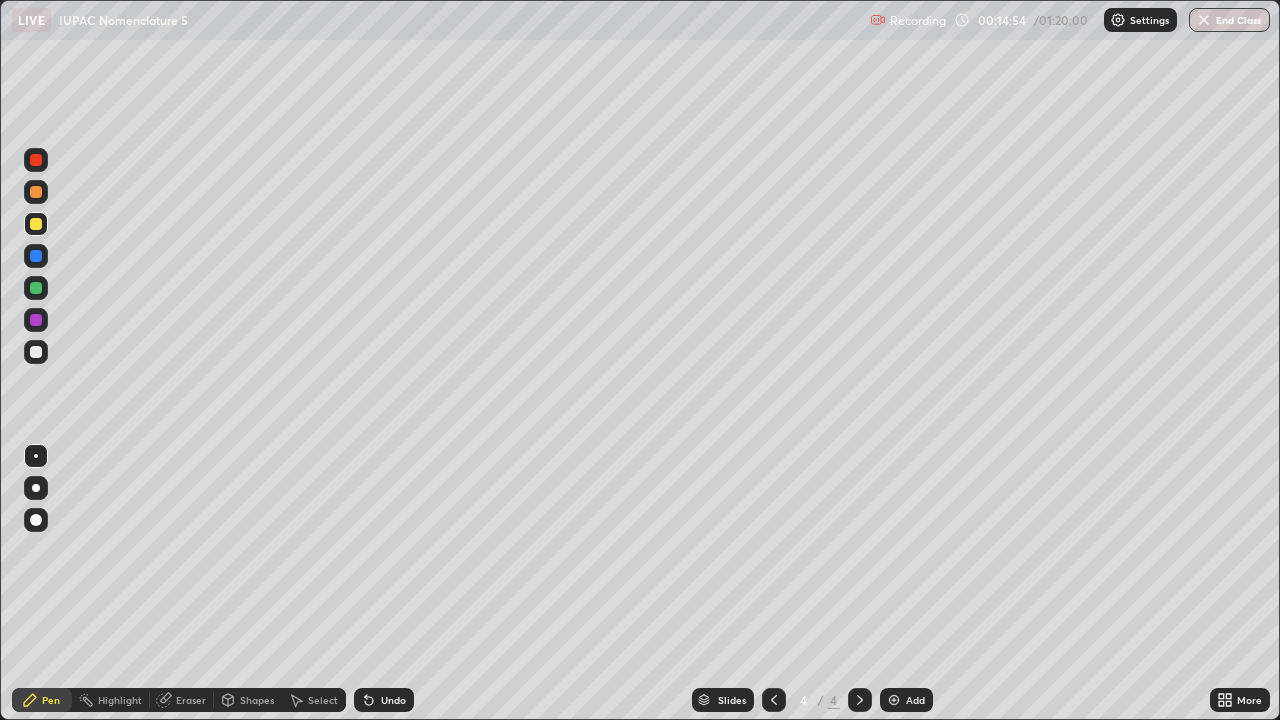 click at bounding box center [36, 192] 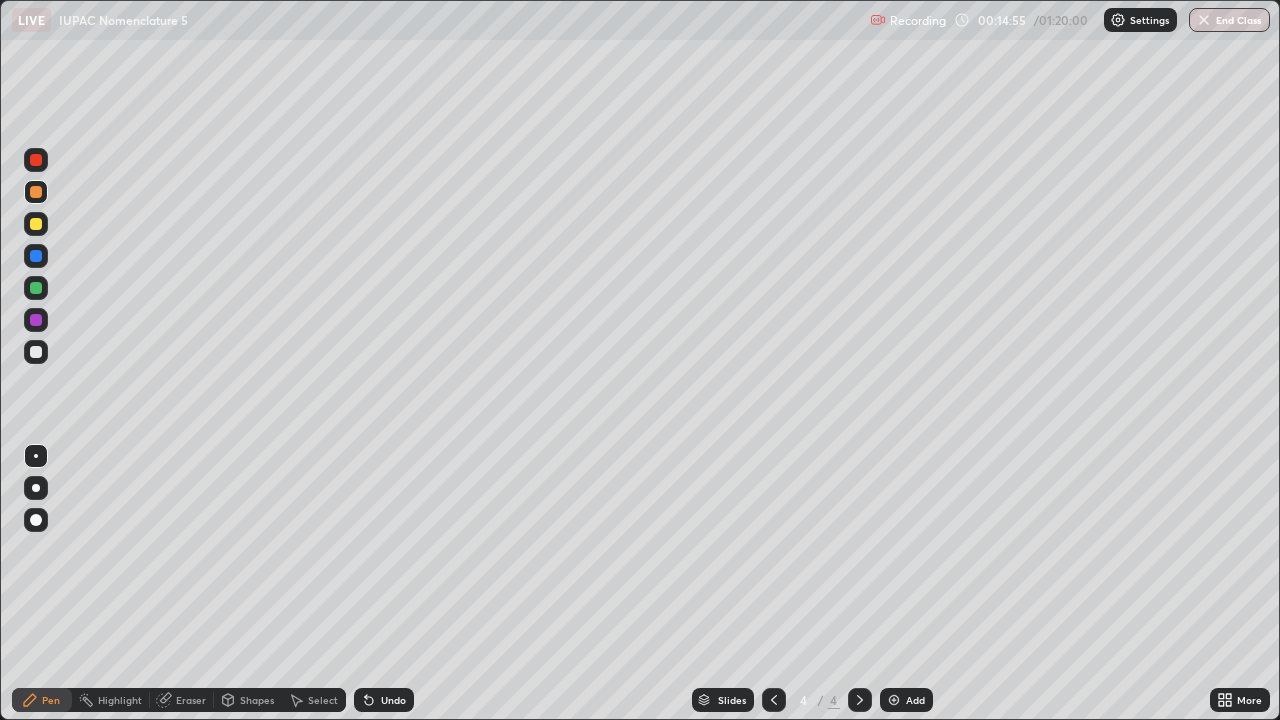 click at bounding box center (36, 224) 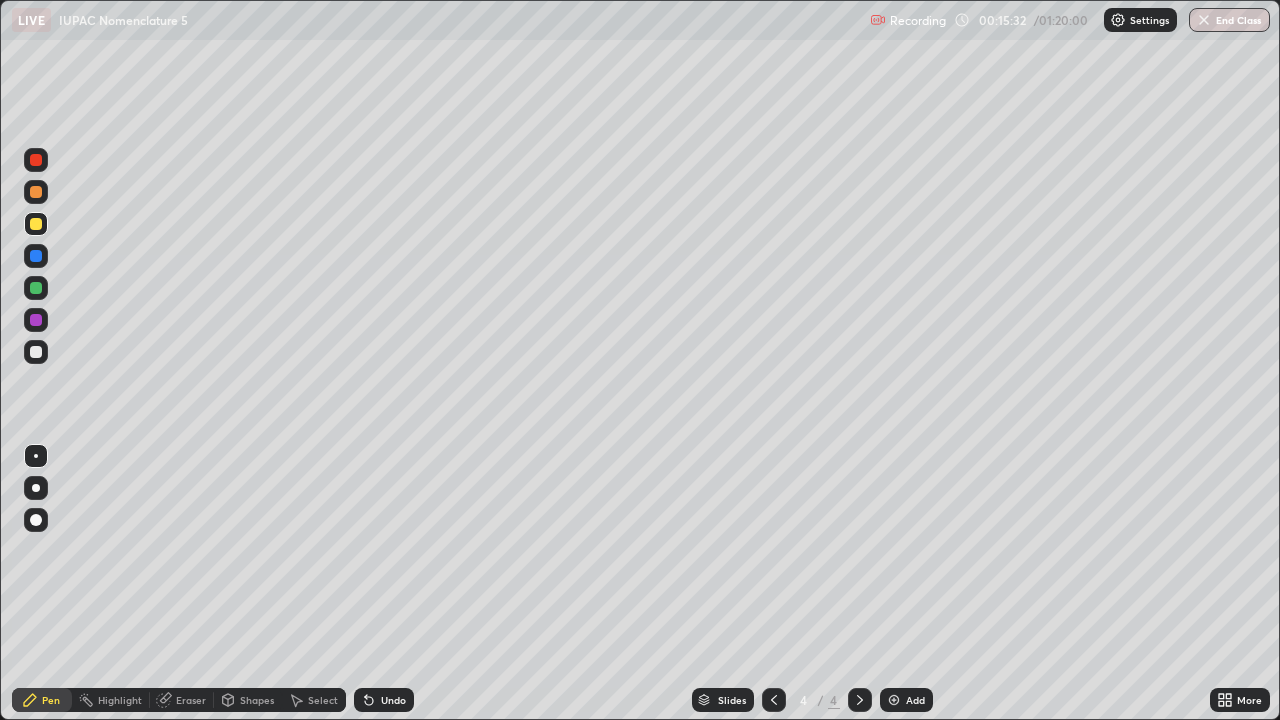 click on "Undo" at bounding box center [393, 700] 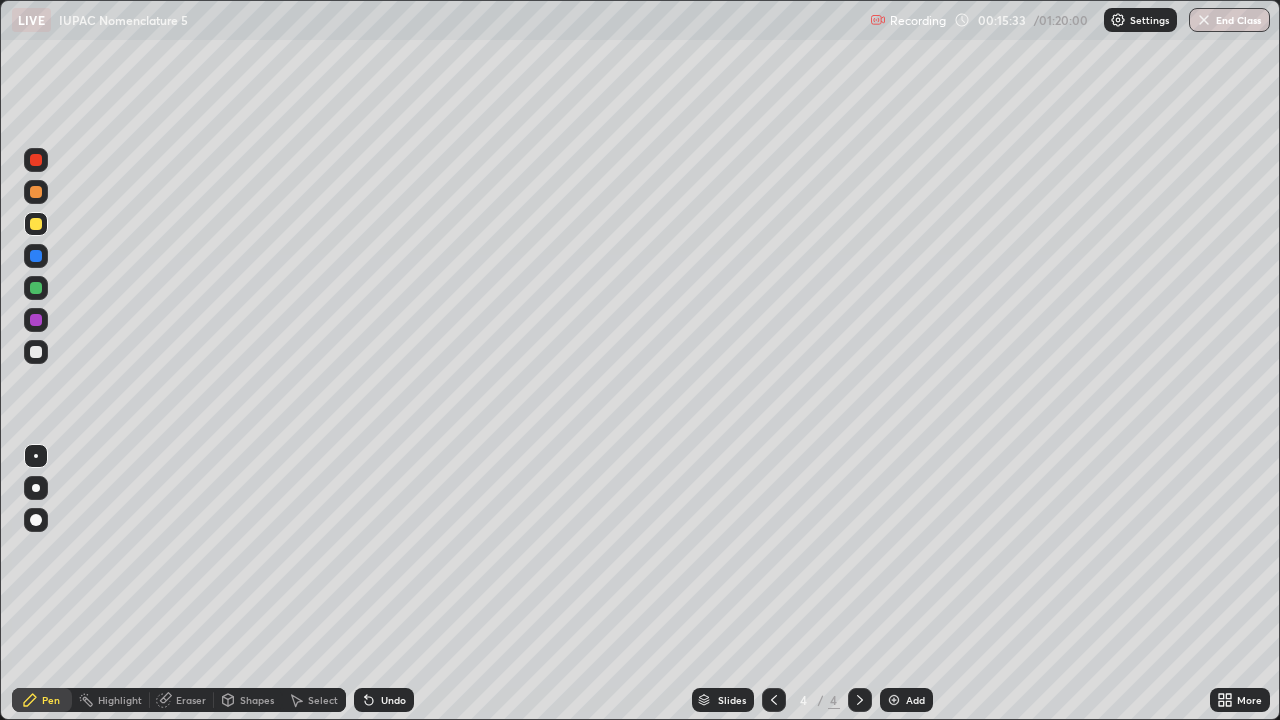 click on "Undo" at bounding box center [393, 700] 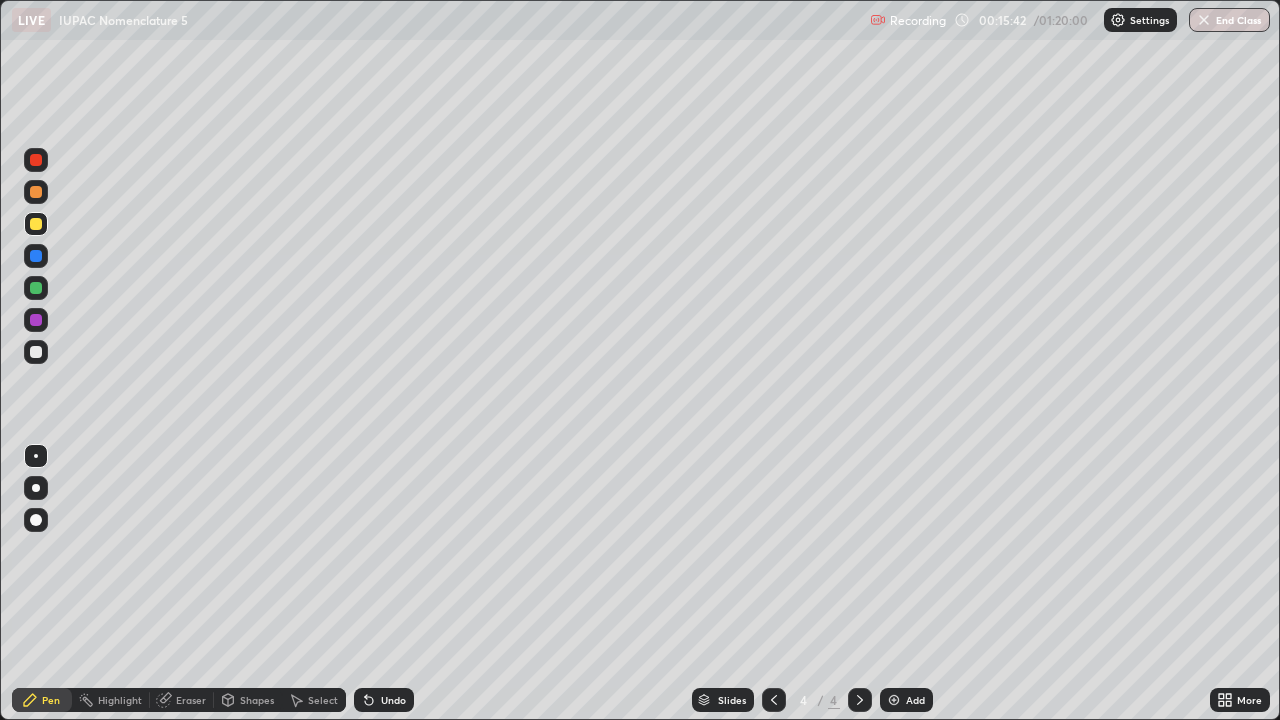click on "Shapes" at bounding box center [248, 700] 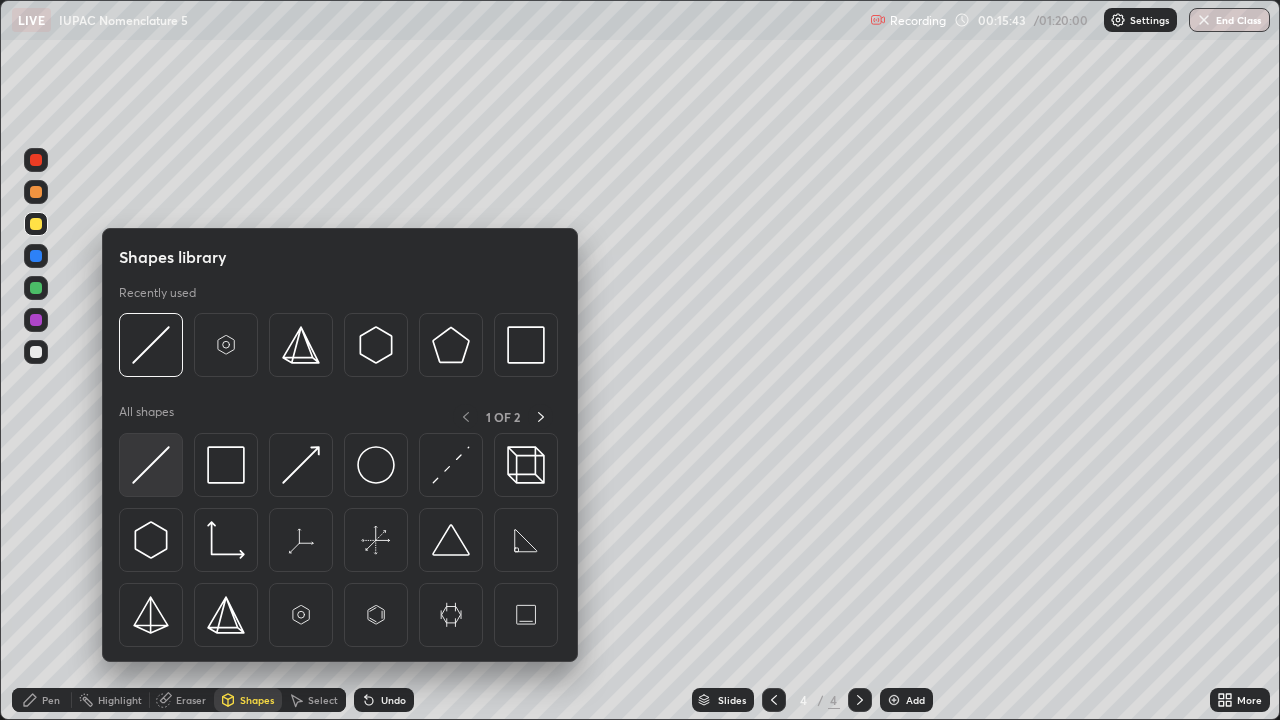 click at bounding box center (151, 465) 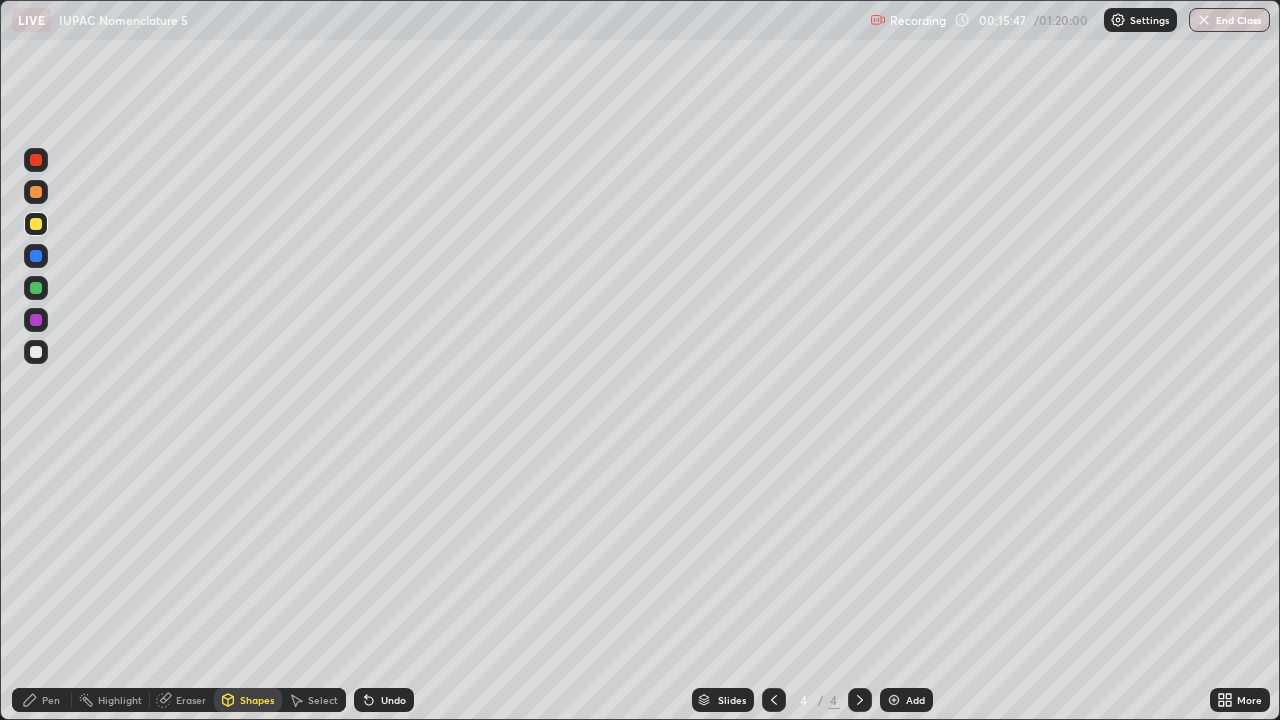 click at bounding box center [36, 352] 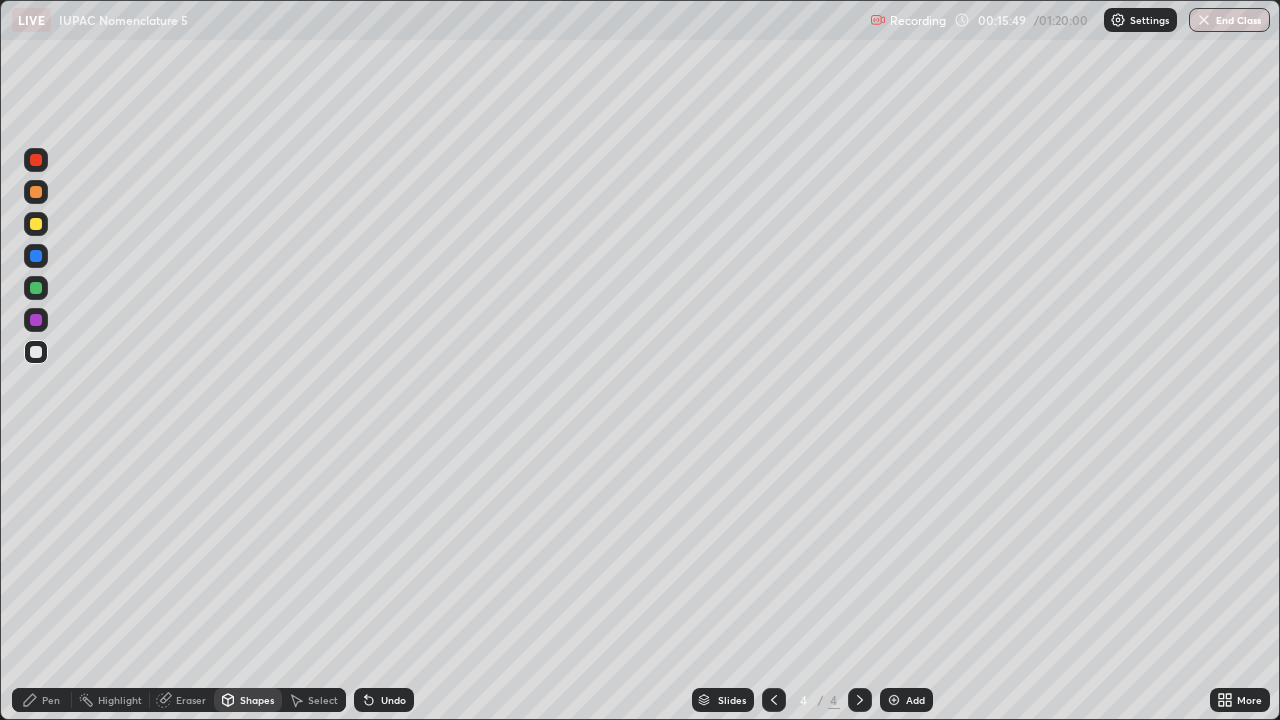click on "Shapes" at bounding box center [248, 700] 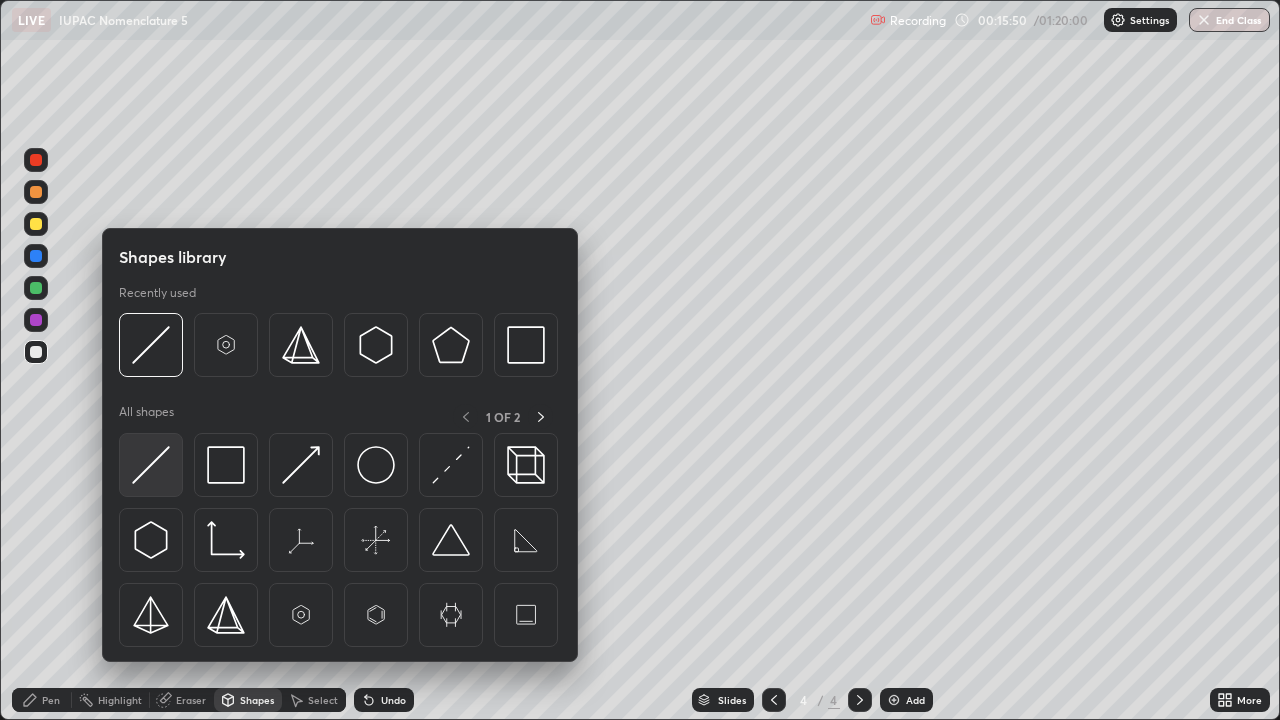 click at bounding box center (151, 465) 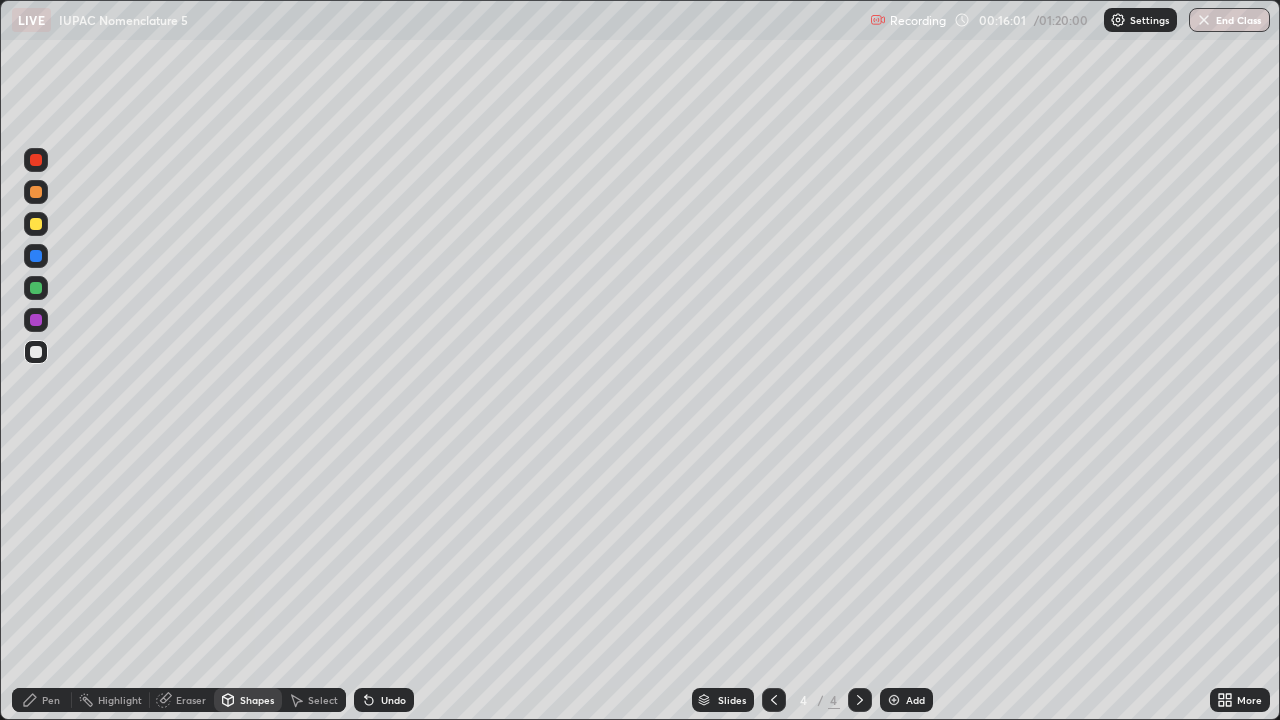click at bounding box center (36, 224) 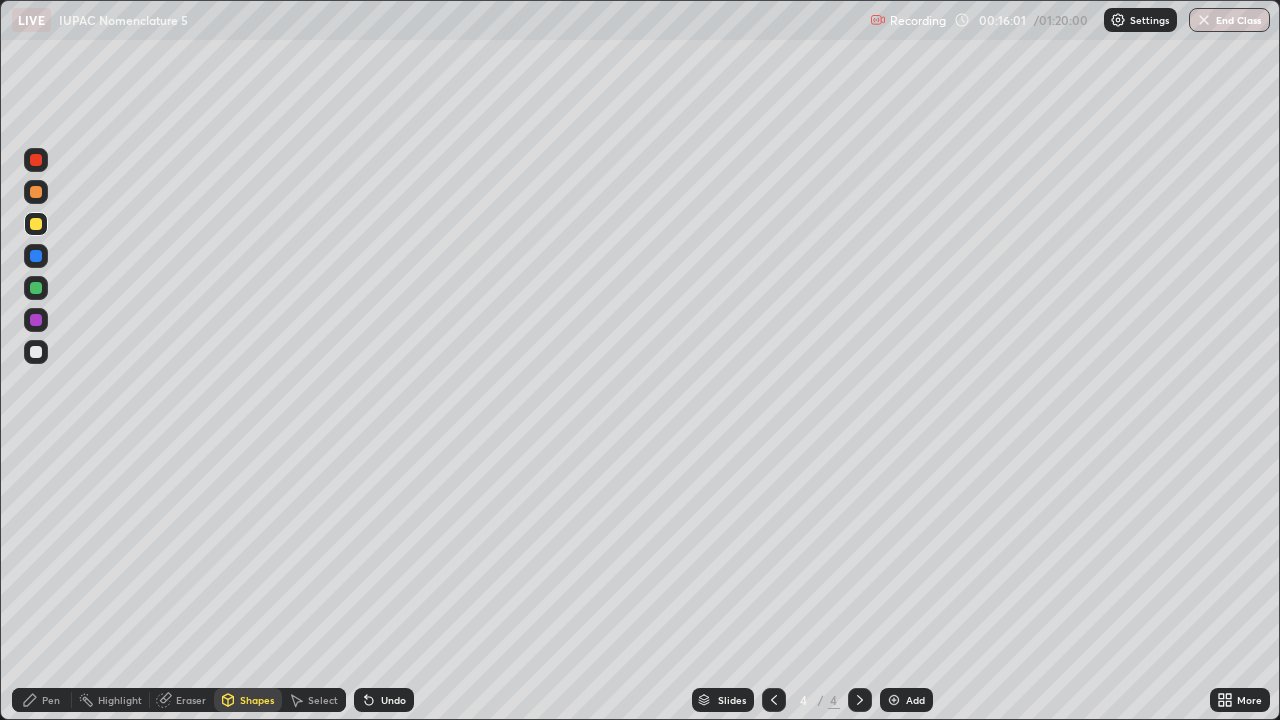 click at bounding box center (36, 352) 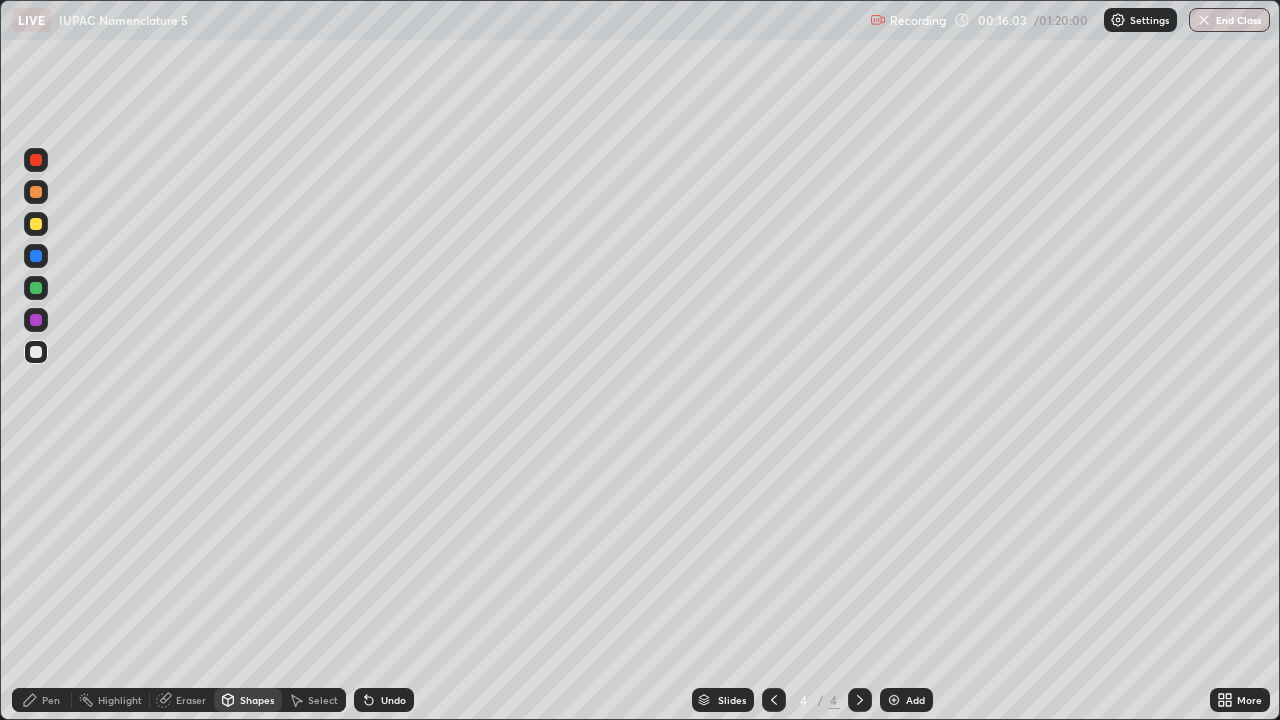 click on "Pen" at bounding box center [51, 700] 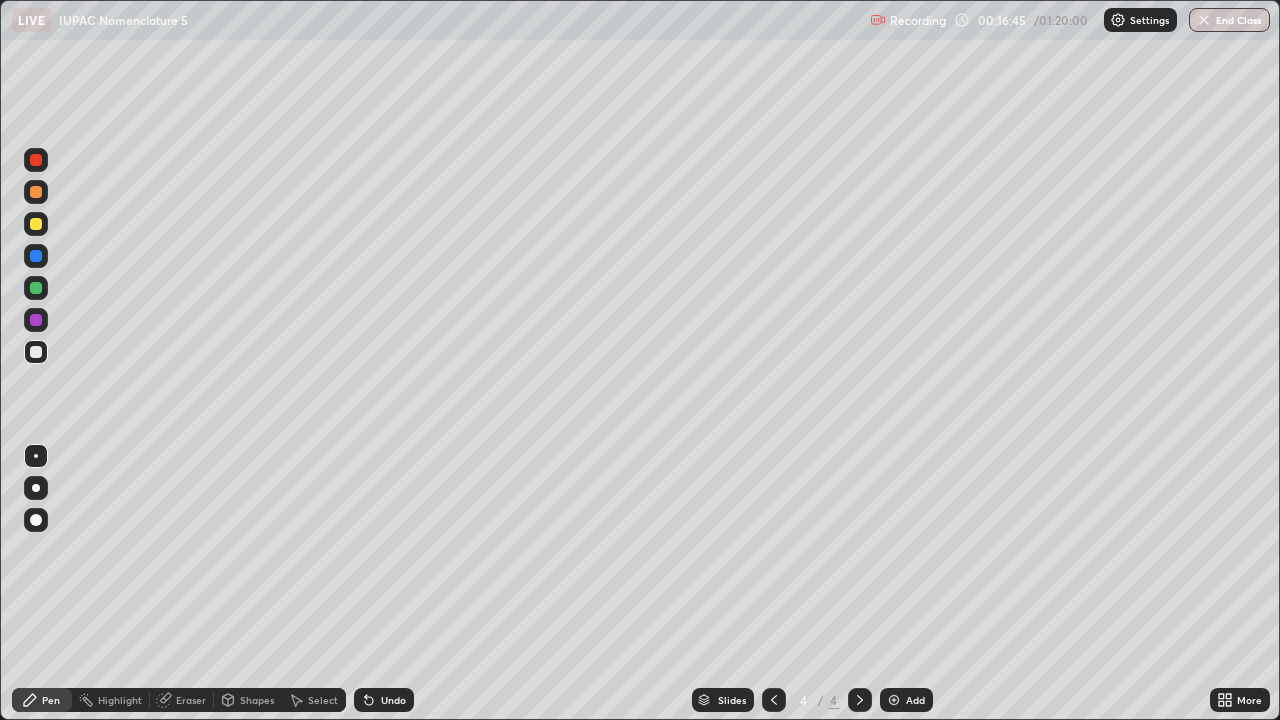 click on "Undo" at bounding box center (380, 700) 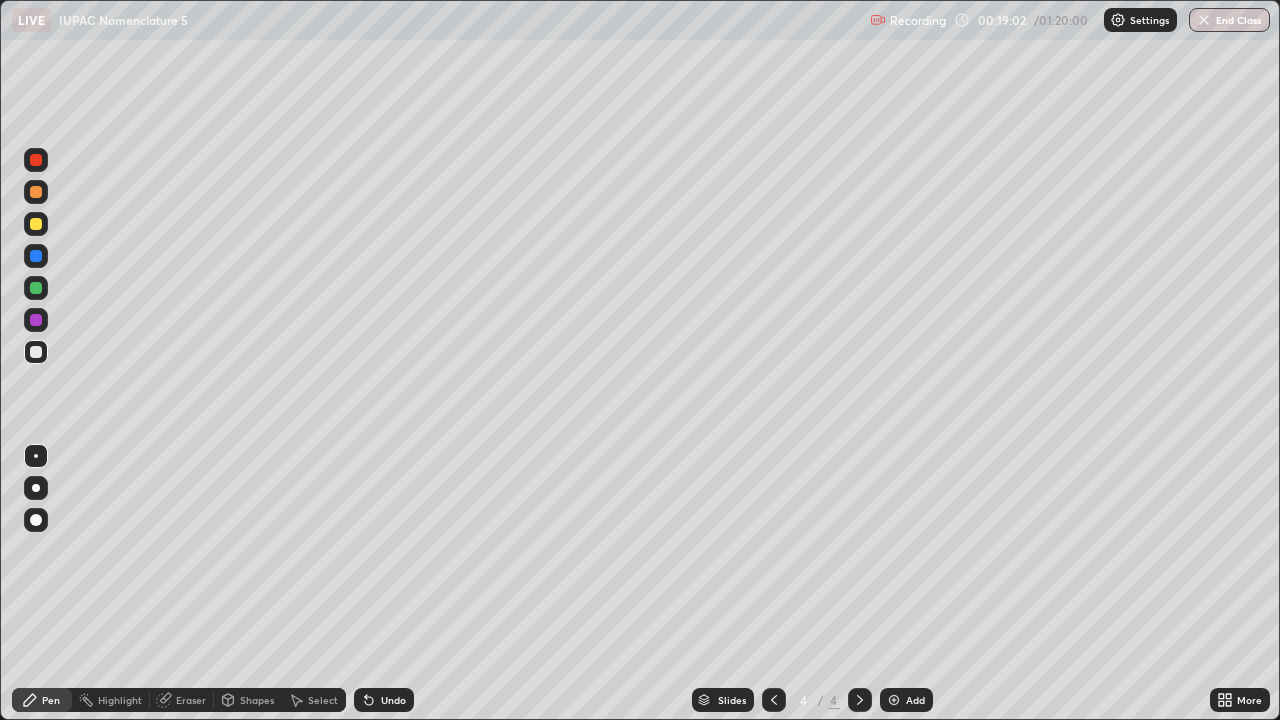 click on "Undo" at bounding box center (393, 700) 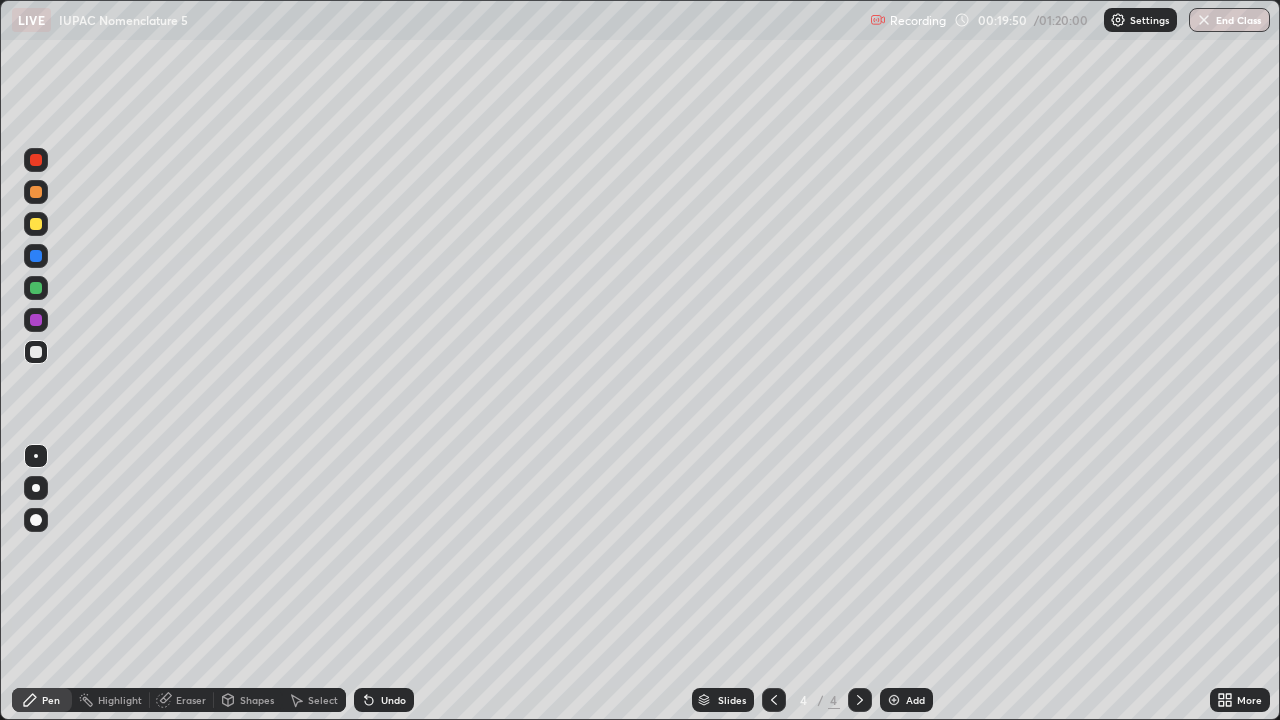click at bounding box center [36, 224] 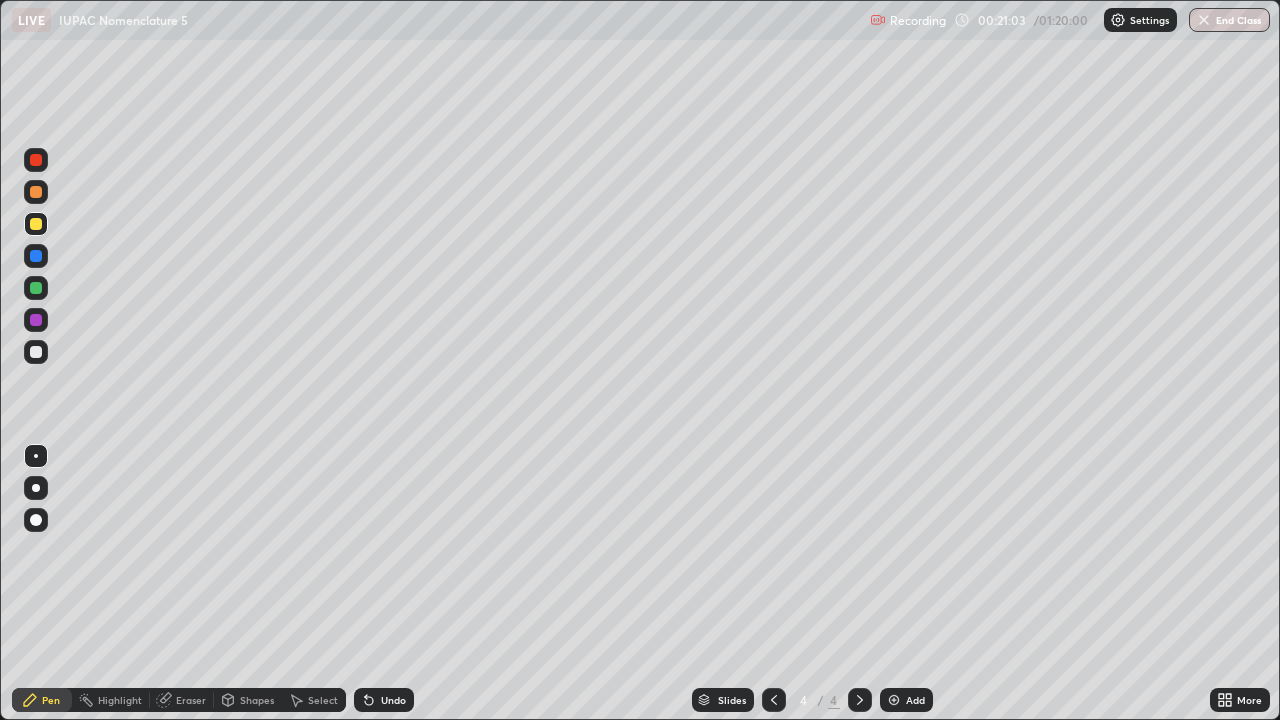 click on "Undo" at bounding box center [384, 700] 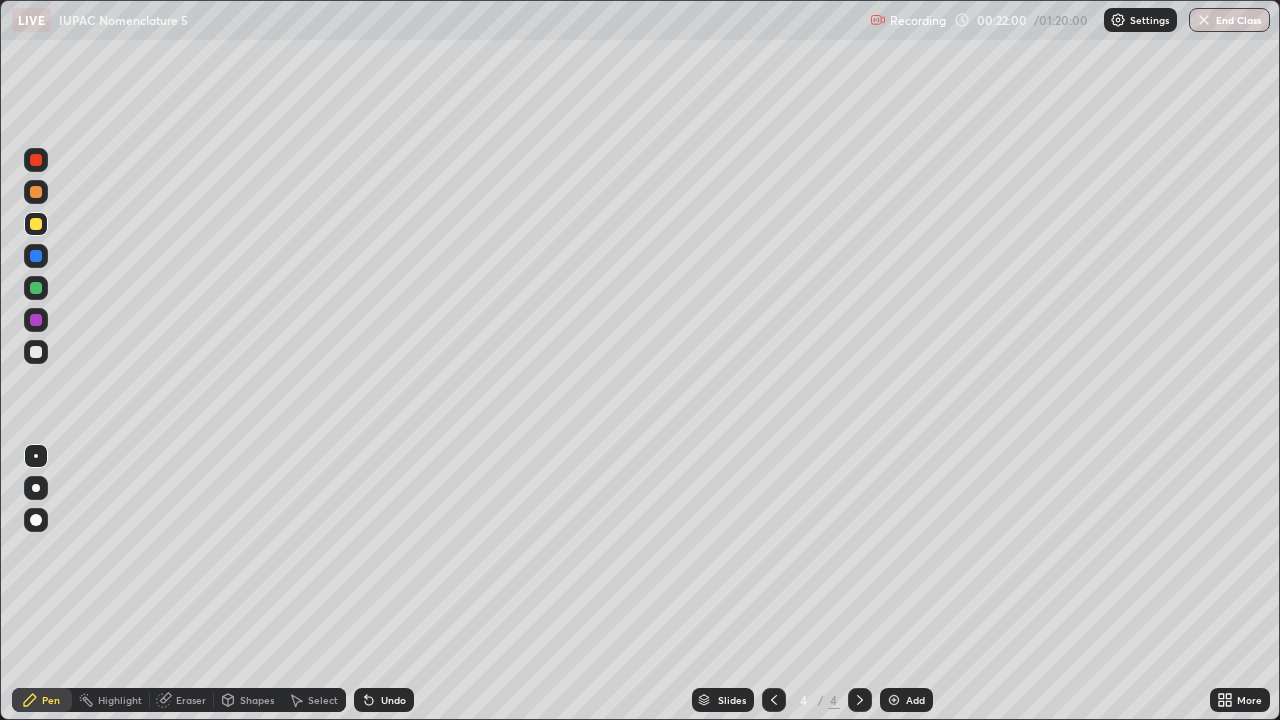 click at bounding box center [36, 192] 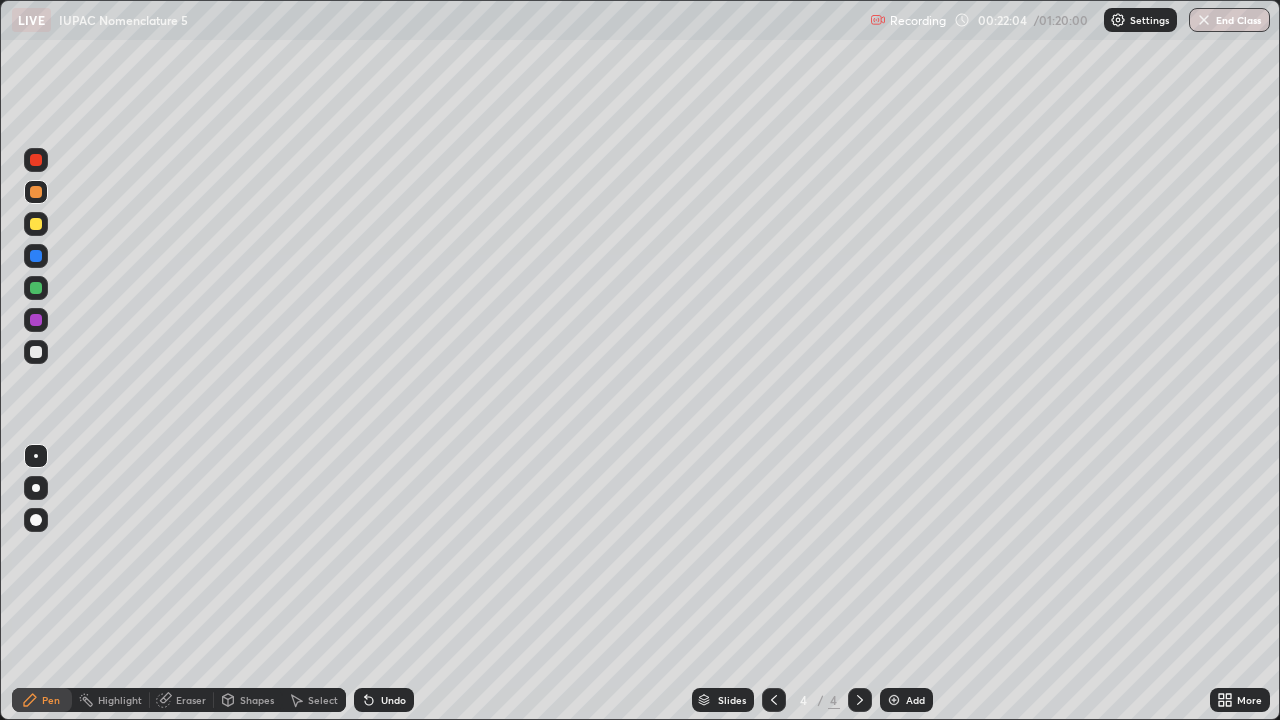 click at bounding box center [36, 288] 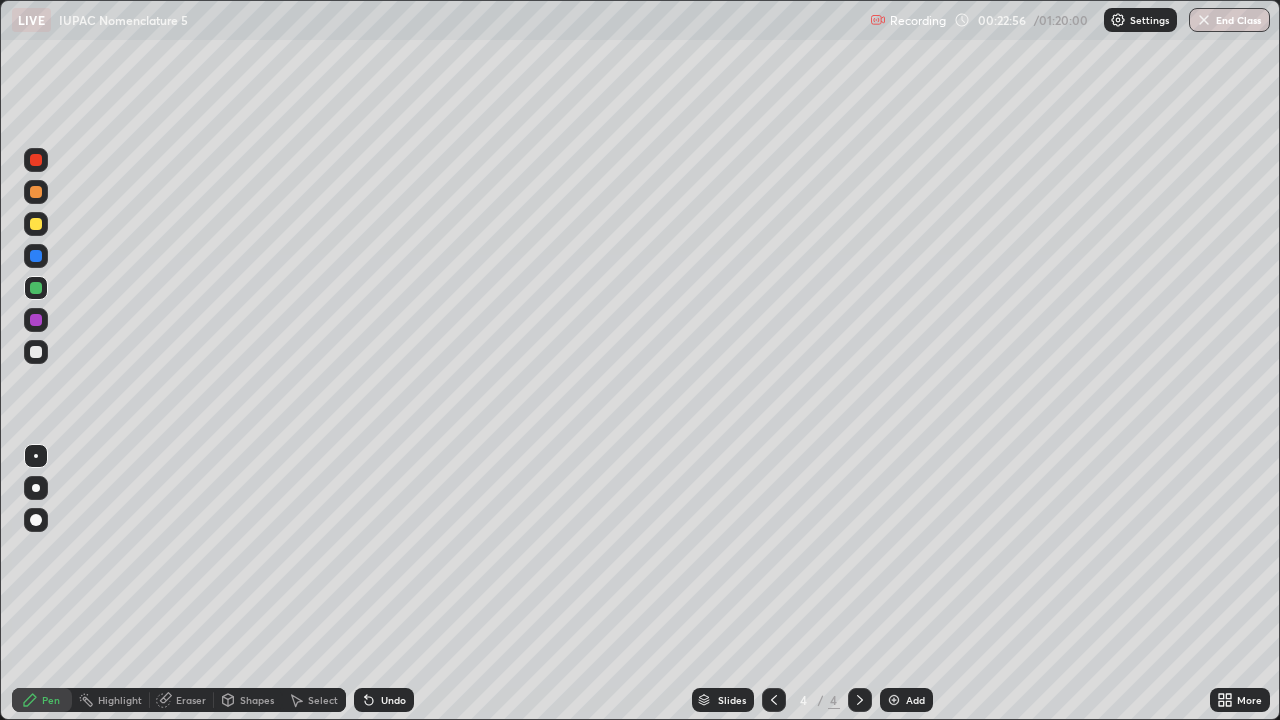click at bounding box center [36, 224] 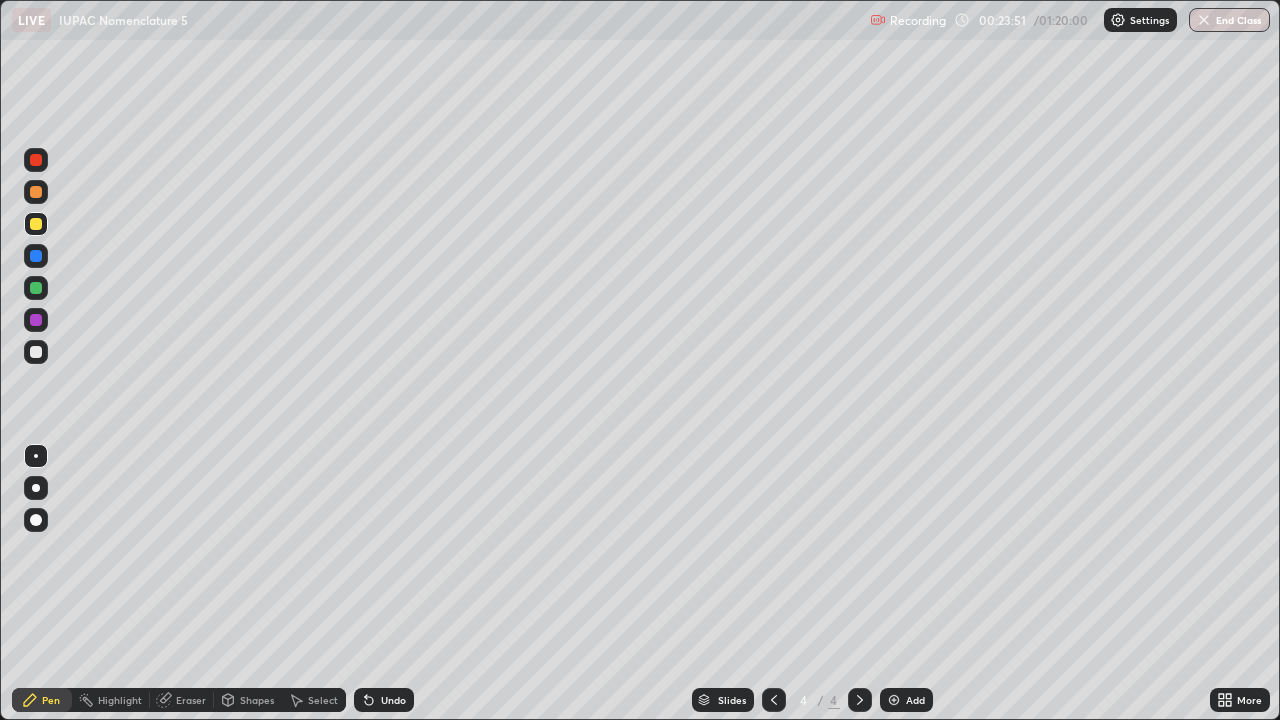 click at bounding box center [36, 352] 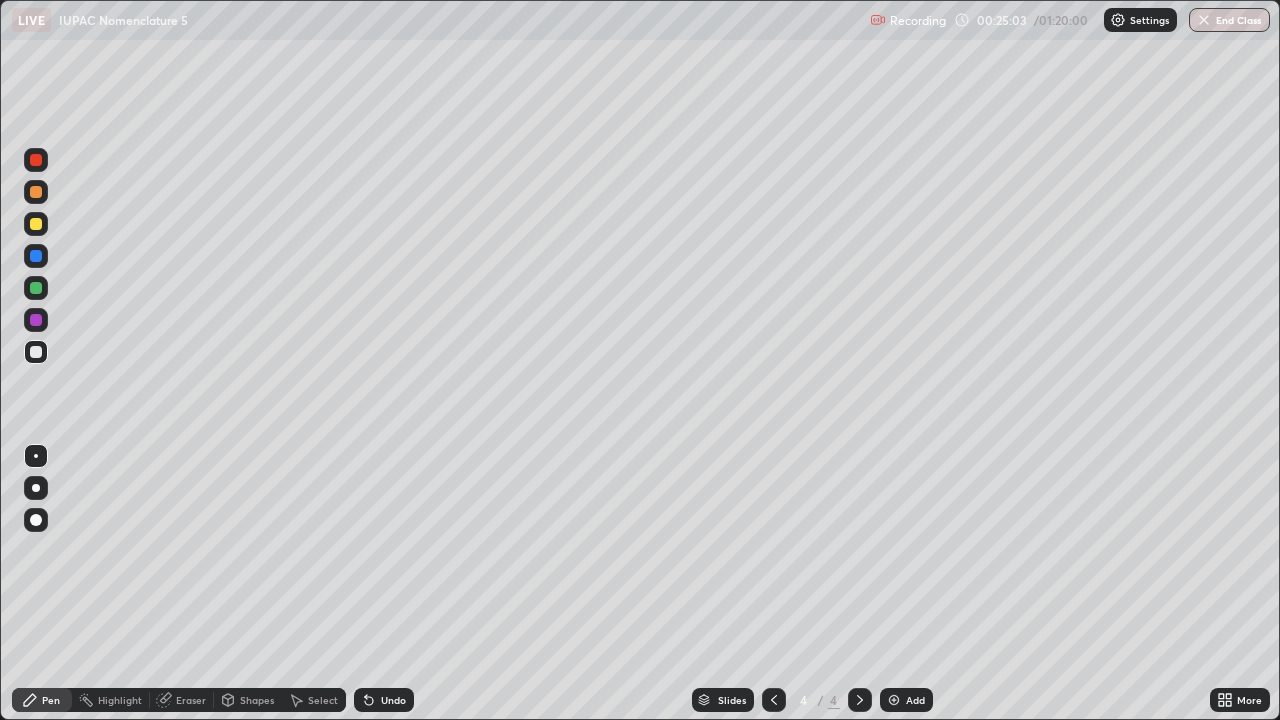 click on "LIVE IUPAC Nomenclature 5" at bounding box center [437, 20] 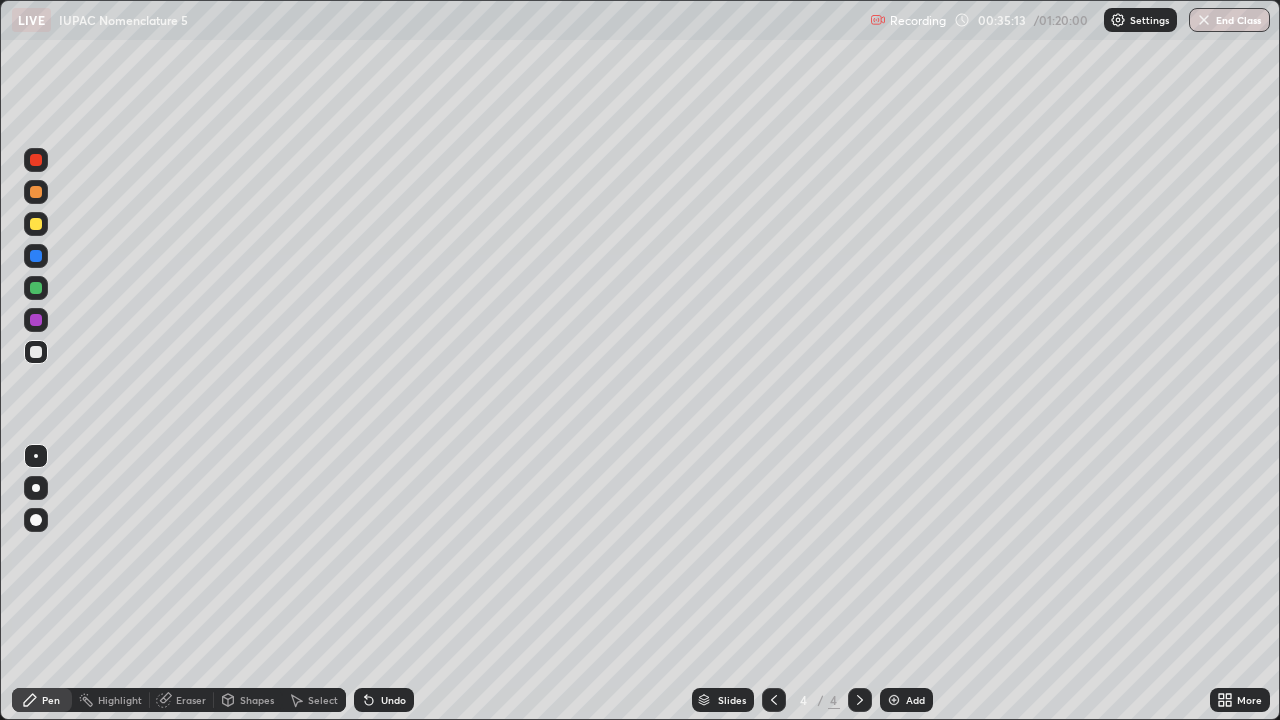 click at bounding box center (894, 700) 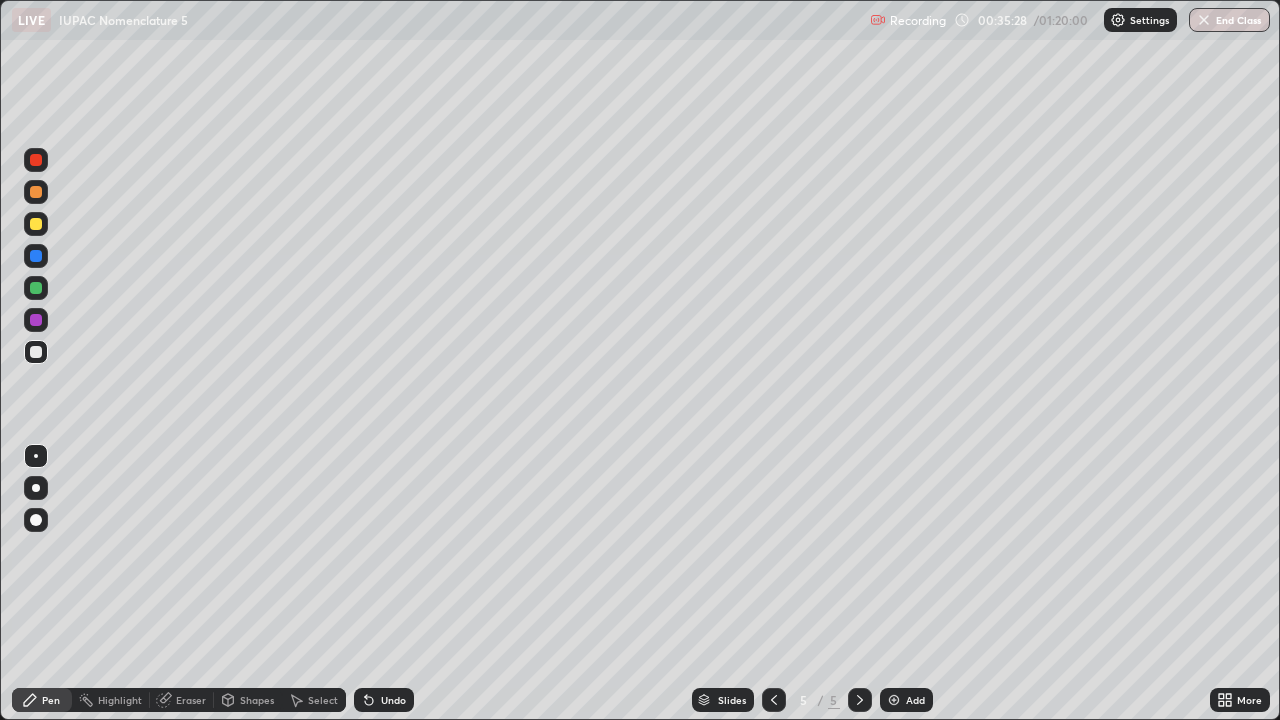 click on "Undo" at bounding box center [384, 700] 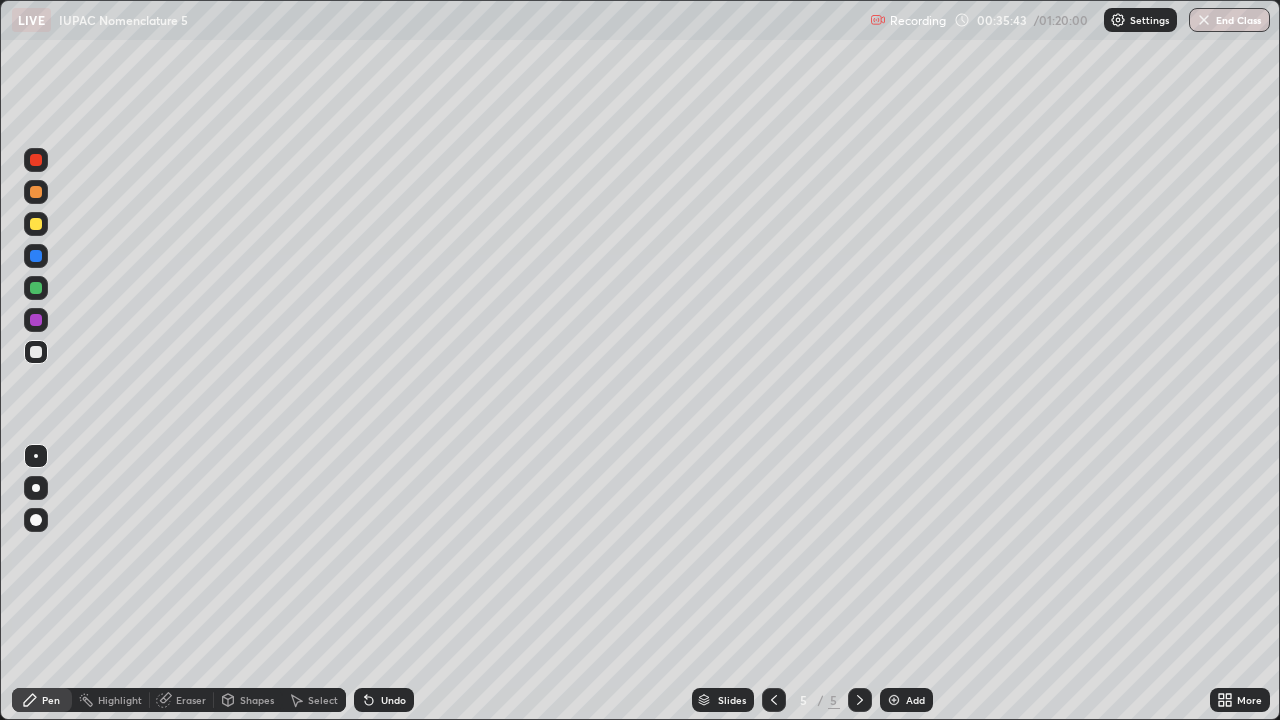 click on "Undo" at bounding box center (380, 700) 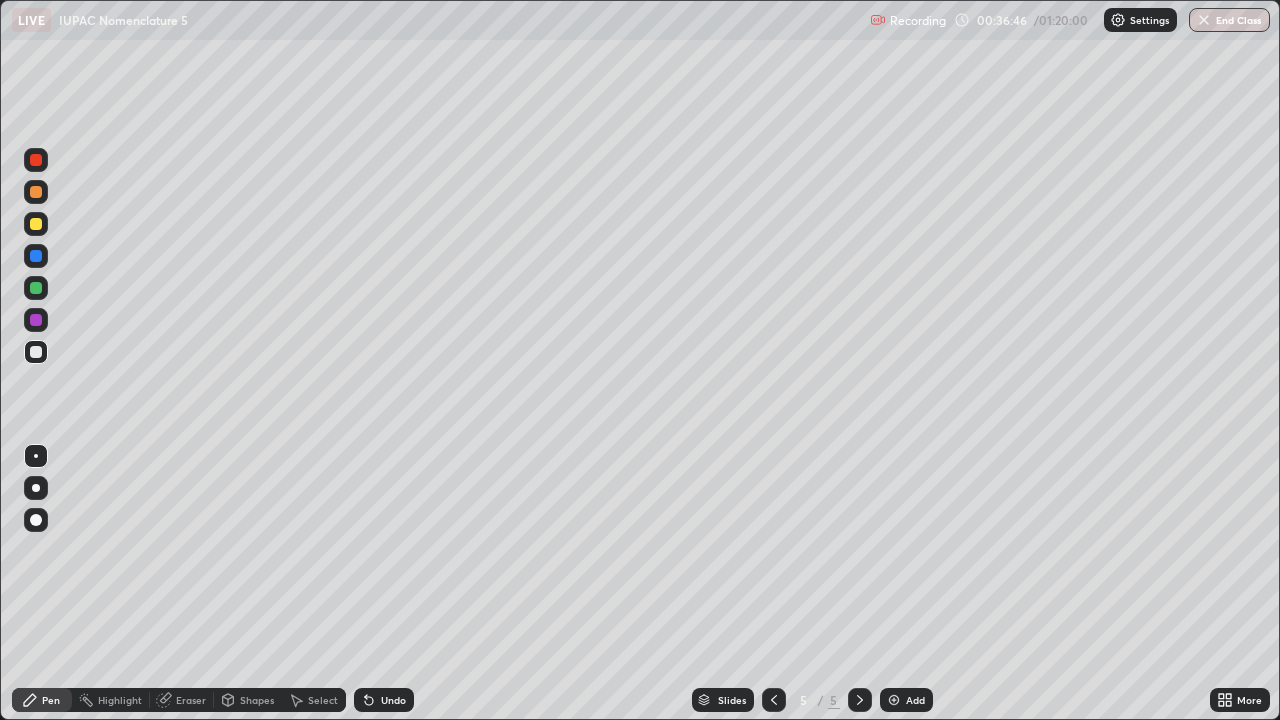 click at bounding box center [36, 224] 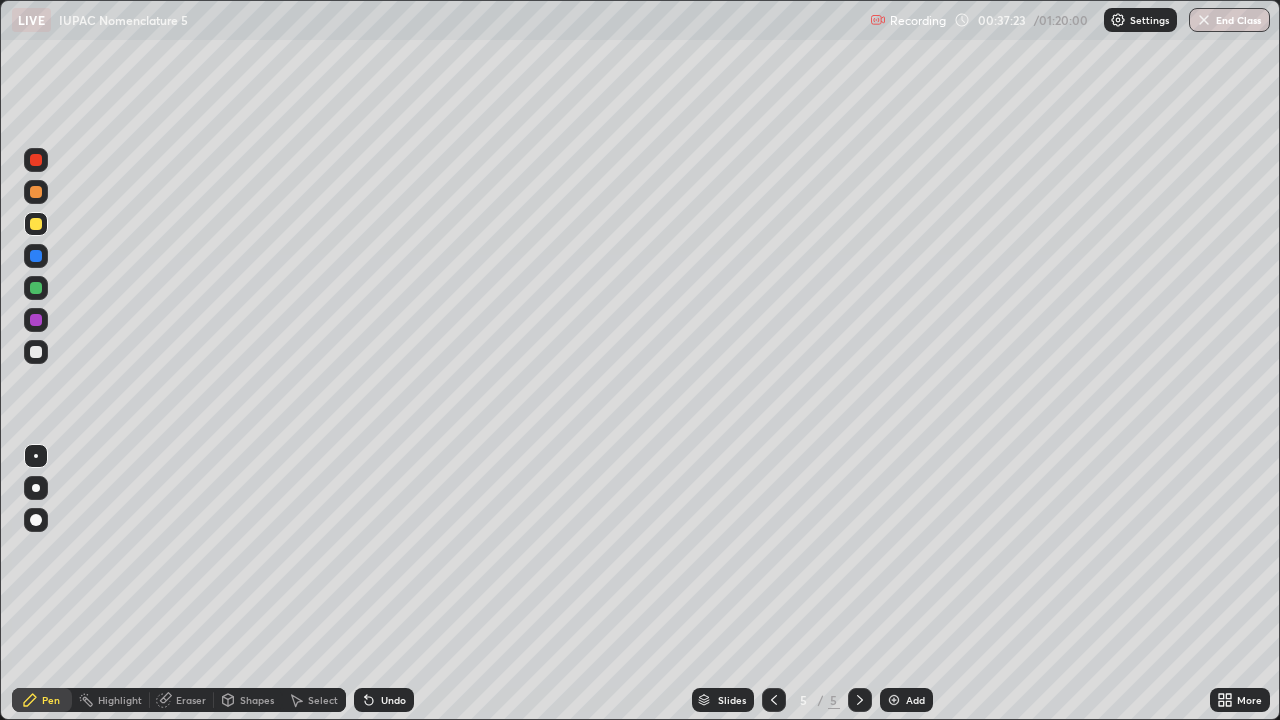 click at bounding box center (36, 288) 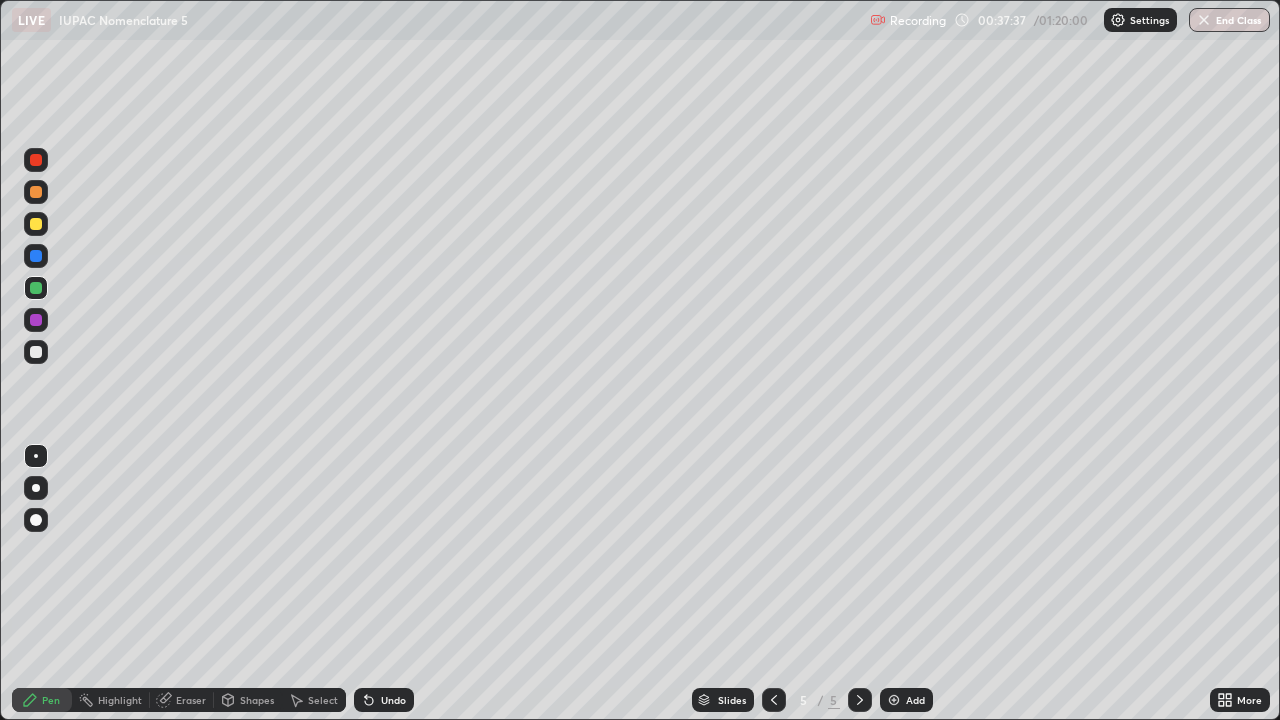 click at bounding box center [36, 192] 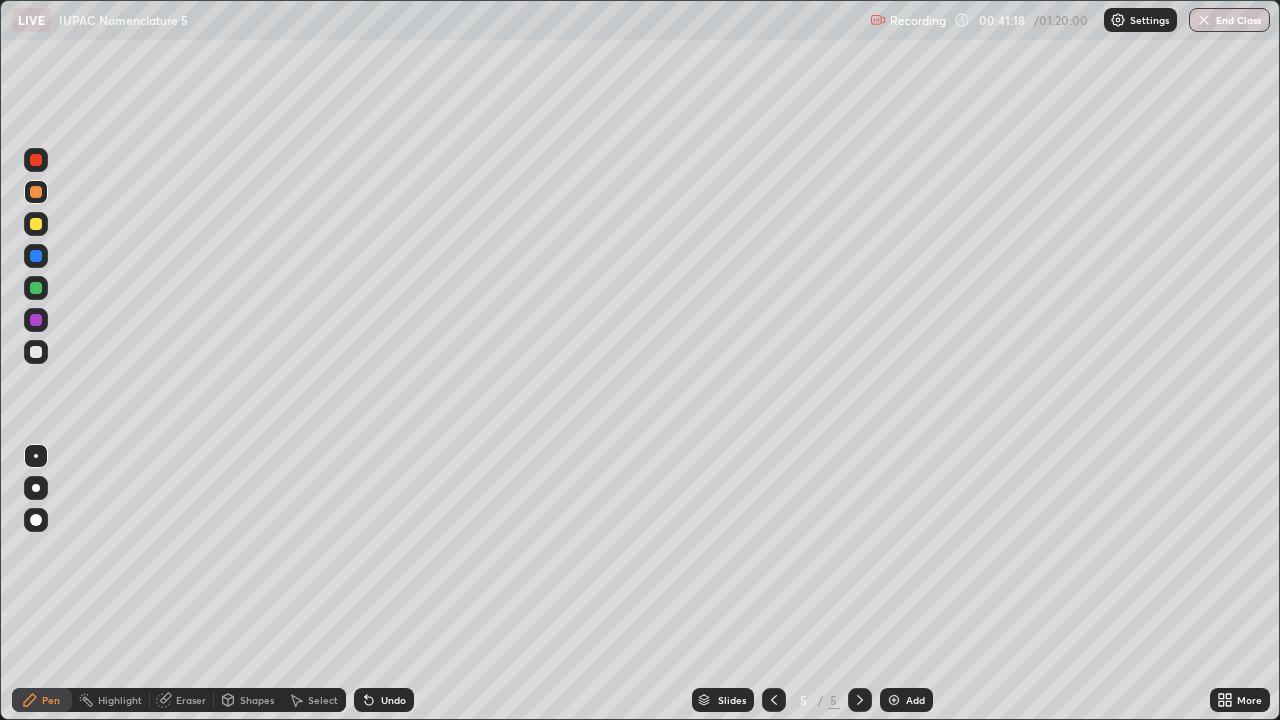 click at bounding box center [36, 352] 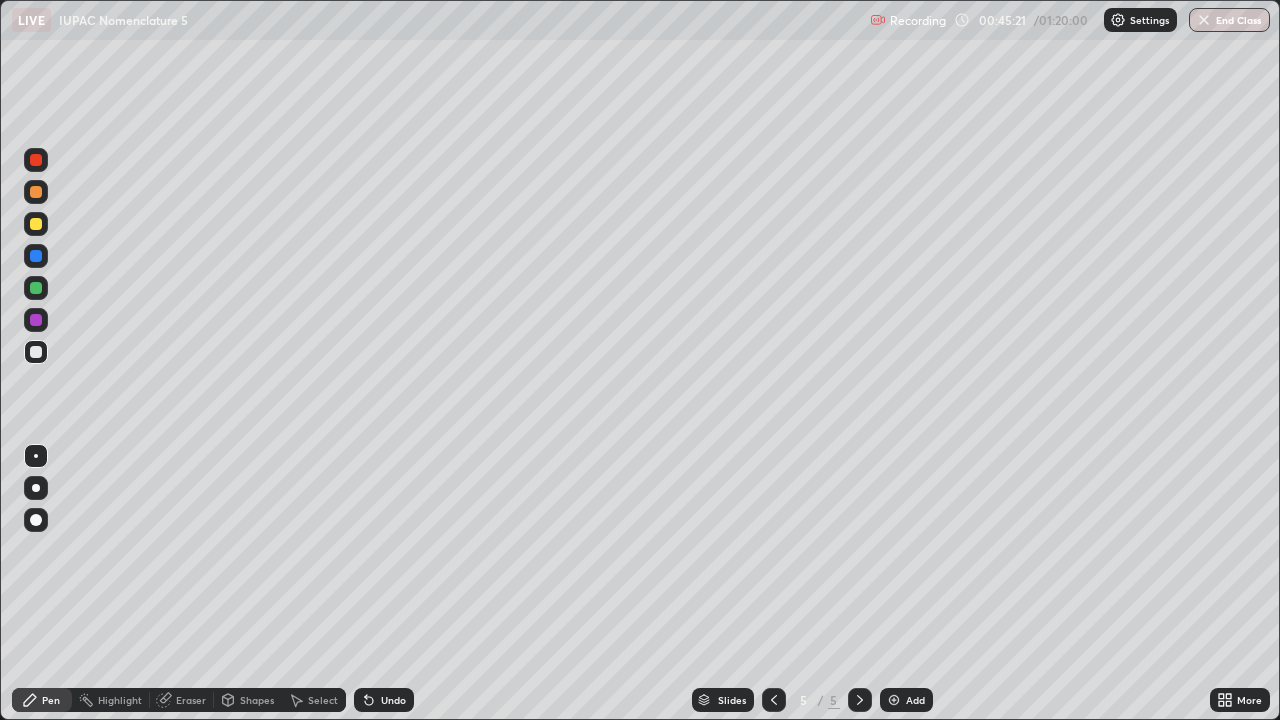 click on "Eraser" at bounding box center (191, 700) 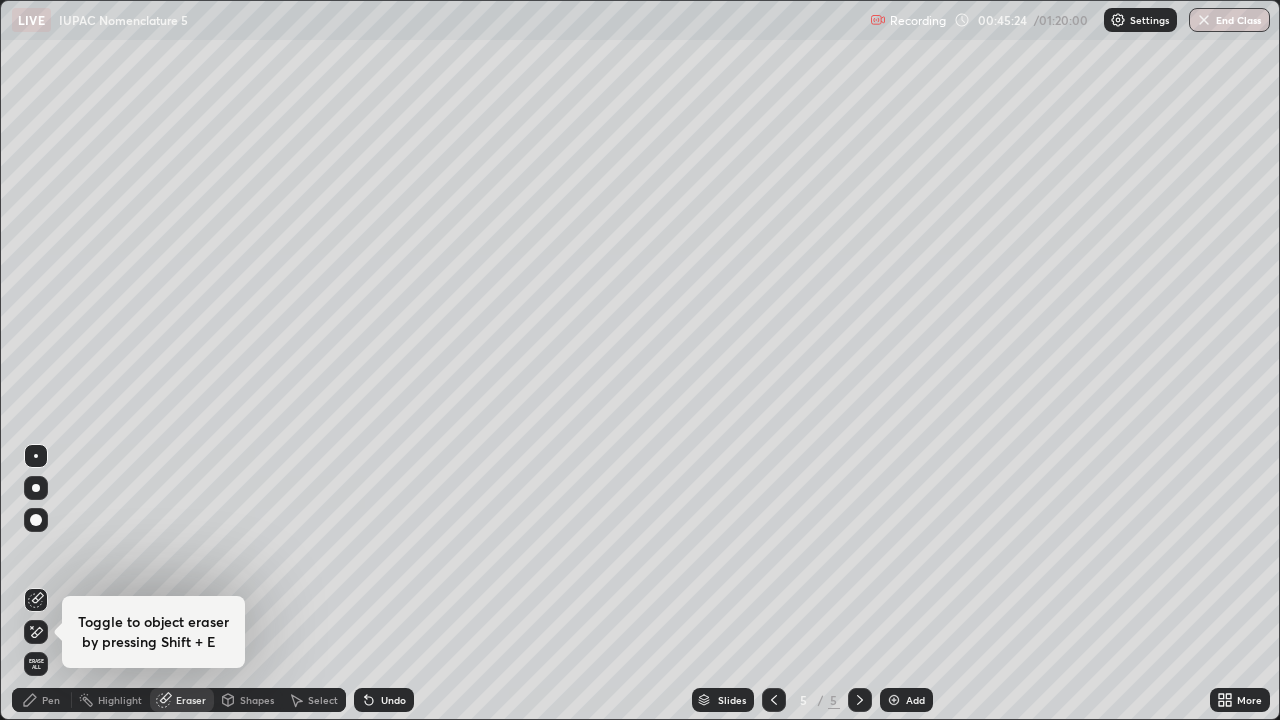 click on "Pen" at bounding box center (51, 700) 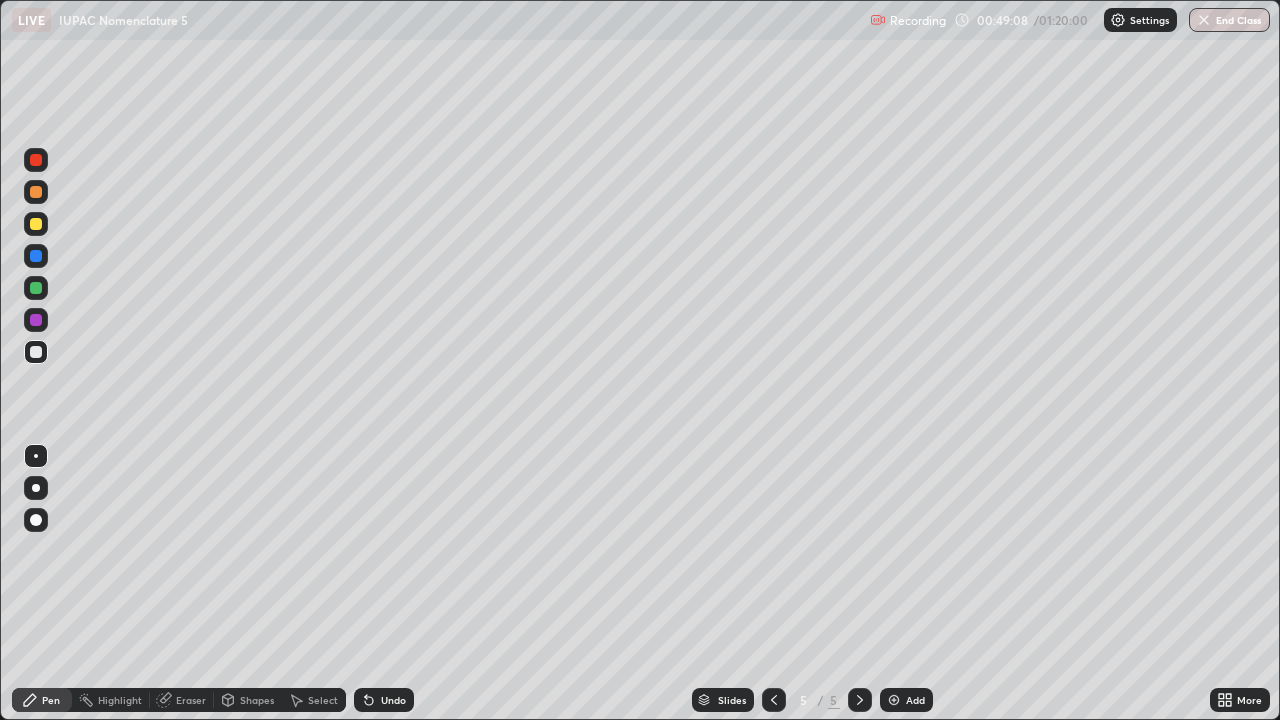 click on "Select" at bounding box center [323, 700] 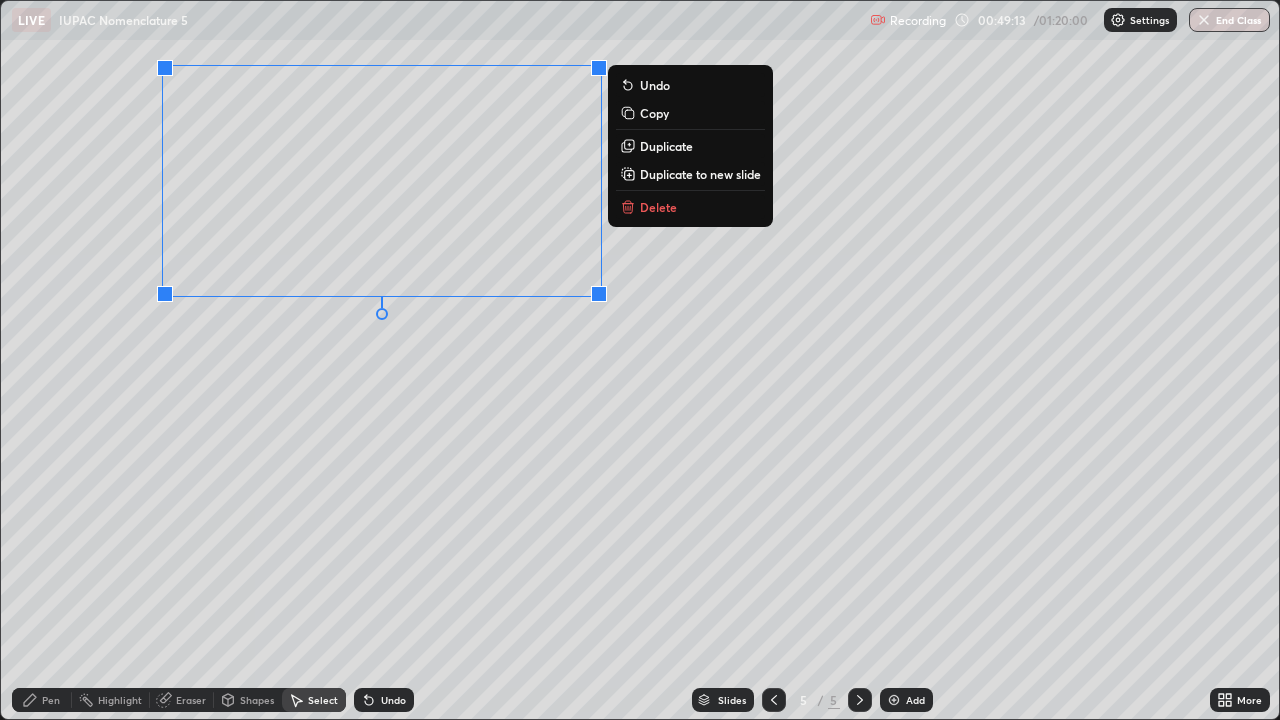 click on "Copy" at bounding box center (654, 113) 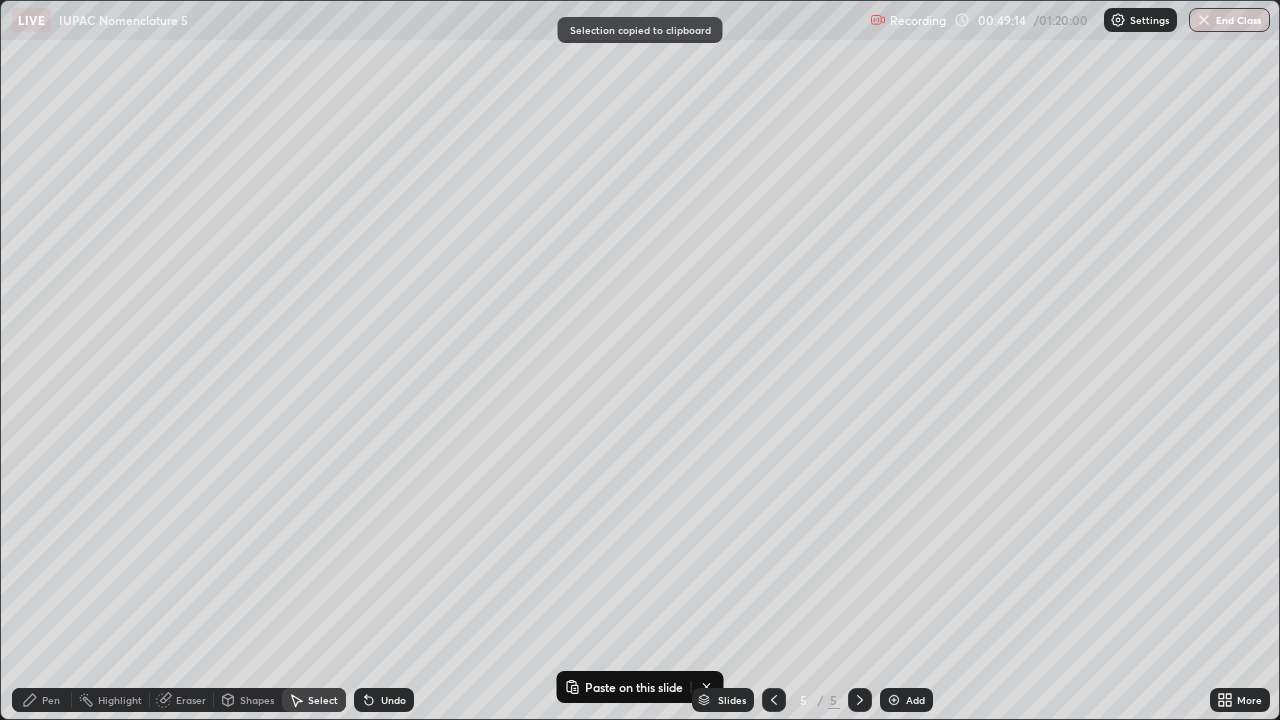 click on "Add" at bounding box center [906, 700] 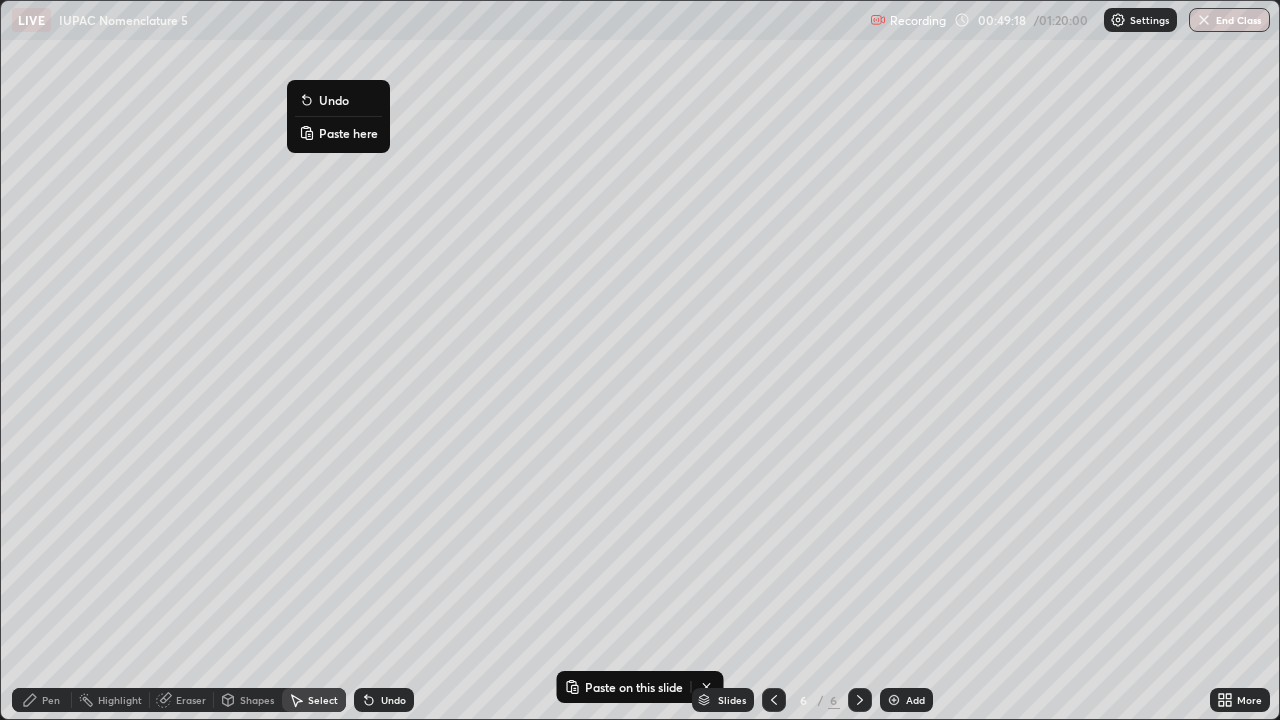 click on "Paste here" at bounding box center (348, 133) 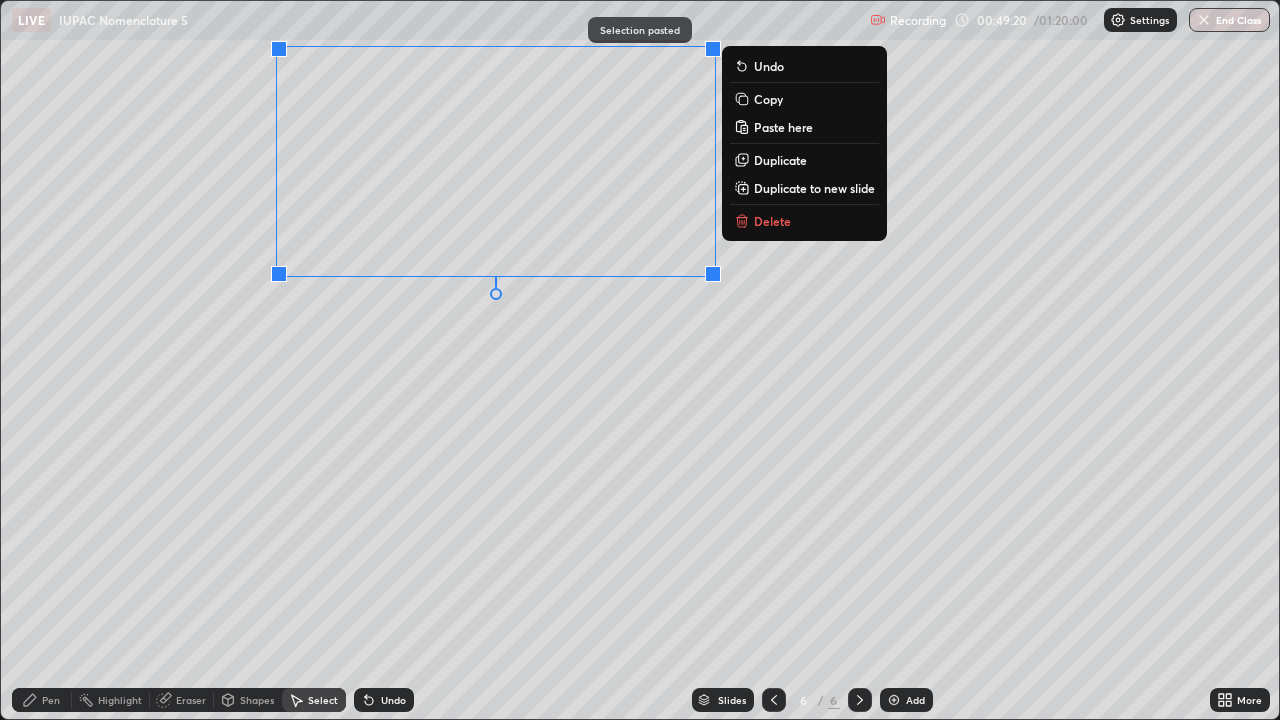click on "0 ° Undo Copy Paste here Duplicate Duplicate to new slide Delete" at bounding box center (640, 360) 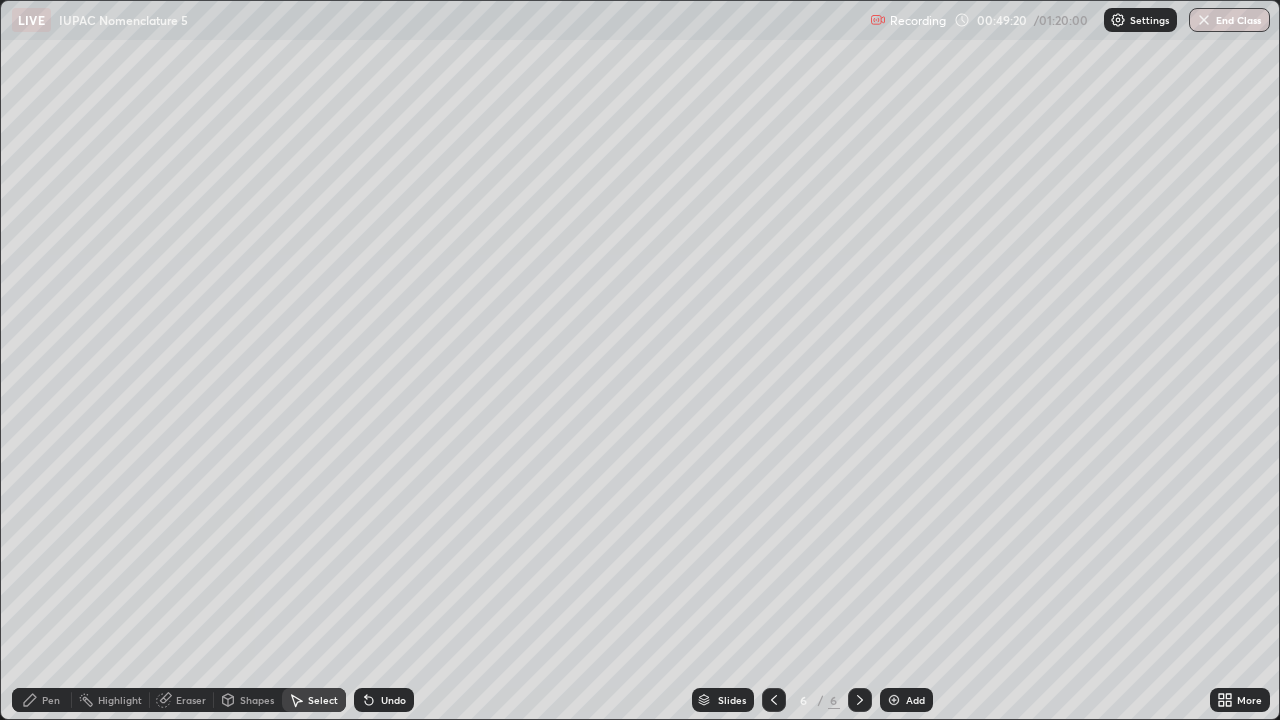 click on "Eraser" at bounding box center [191, 700] 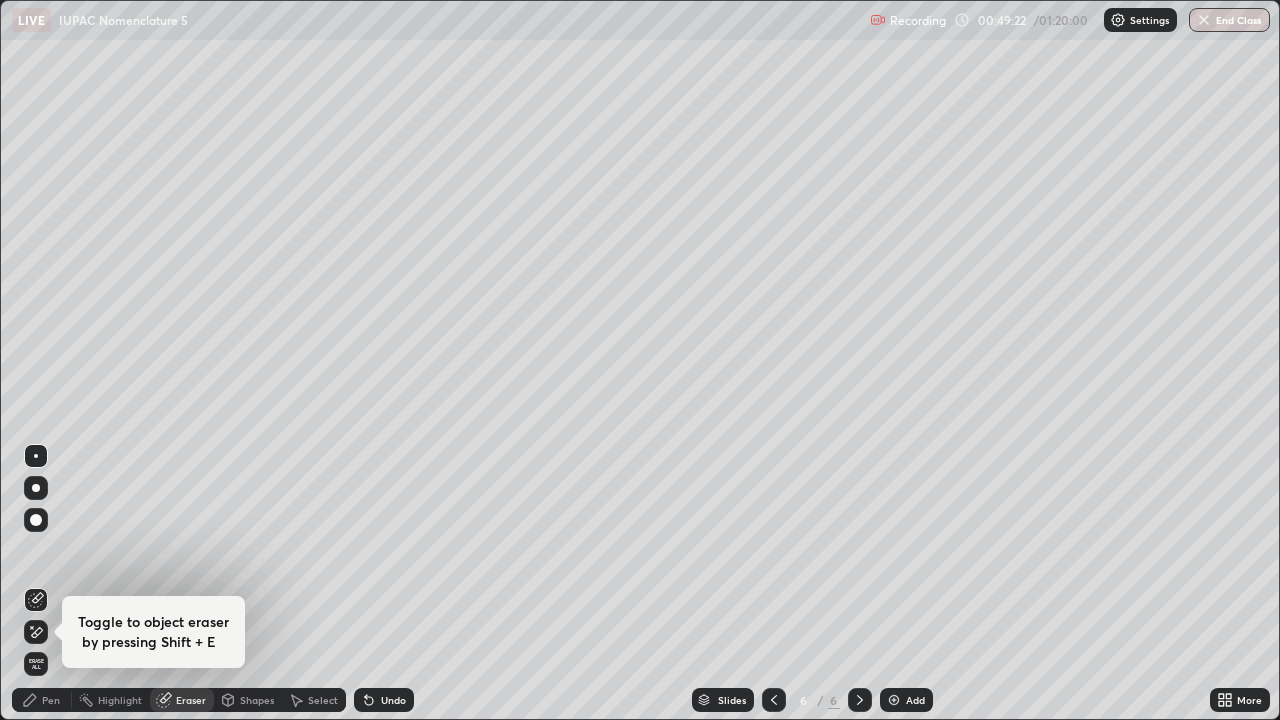 click on "Eraser" at bounding box center [191, 700] 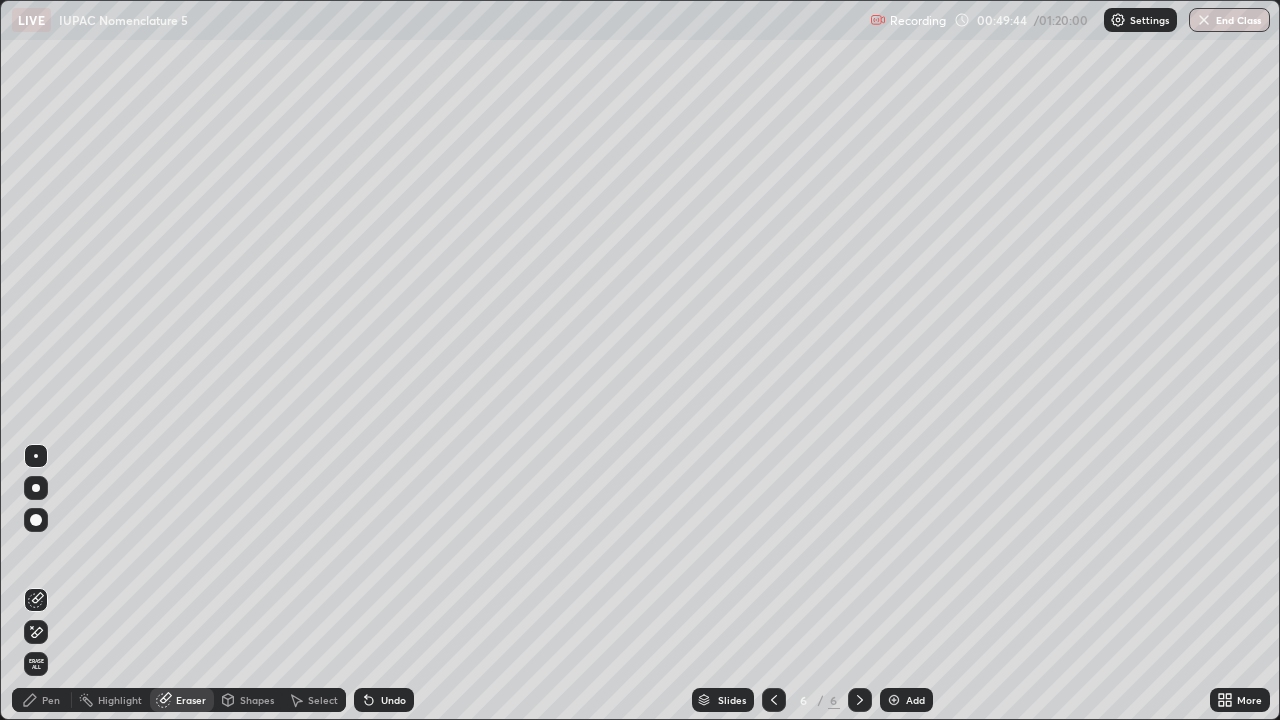 click on "Pen" at bounding box center [51, 700] 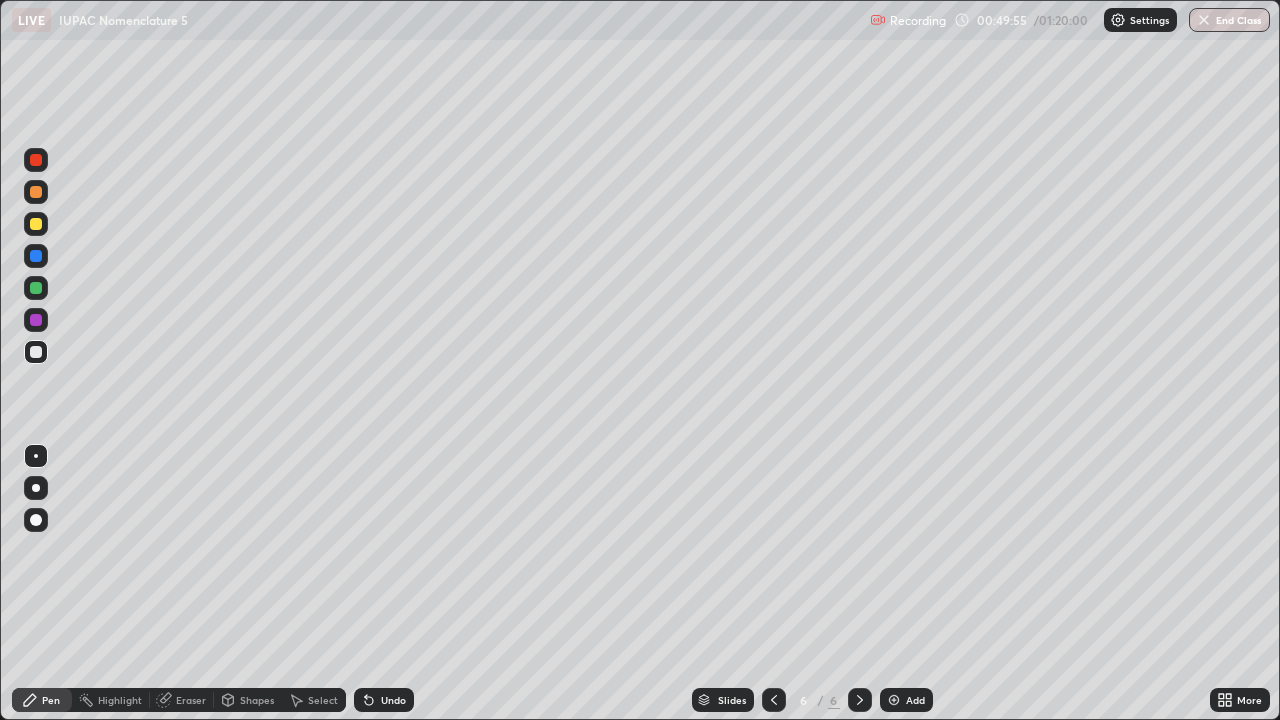 click at bounding box center [36, 352] 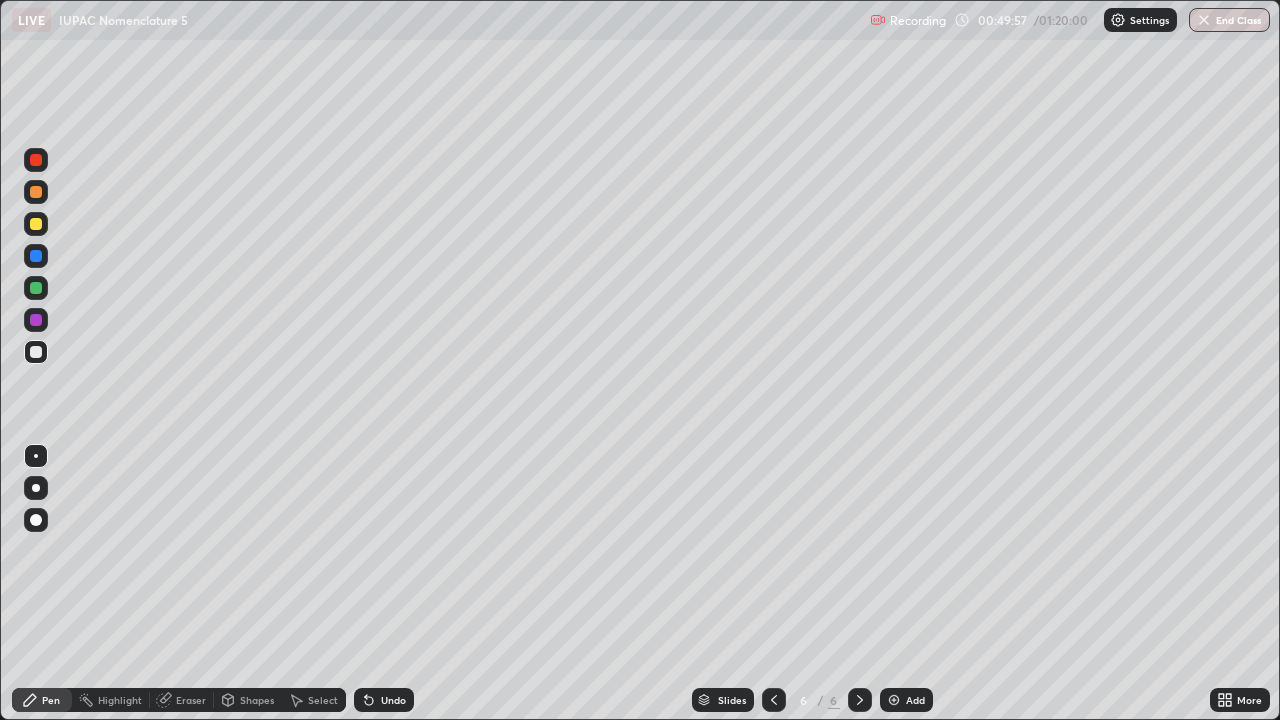 click at bounding box center (36, 224) 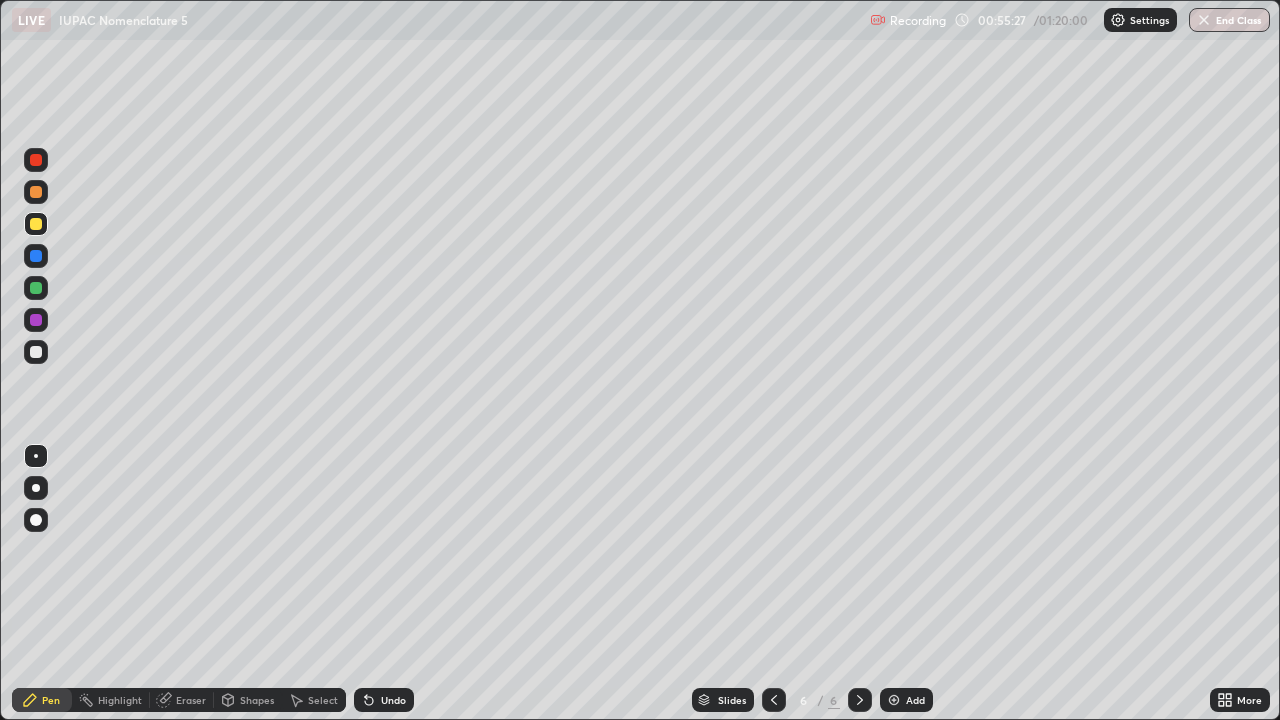 click at bounding box center [36, 288] 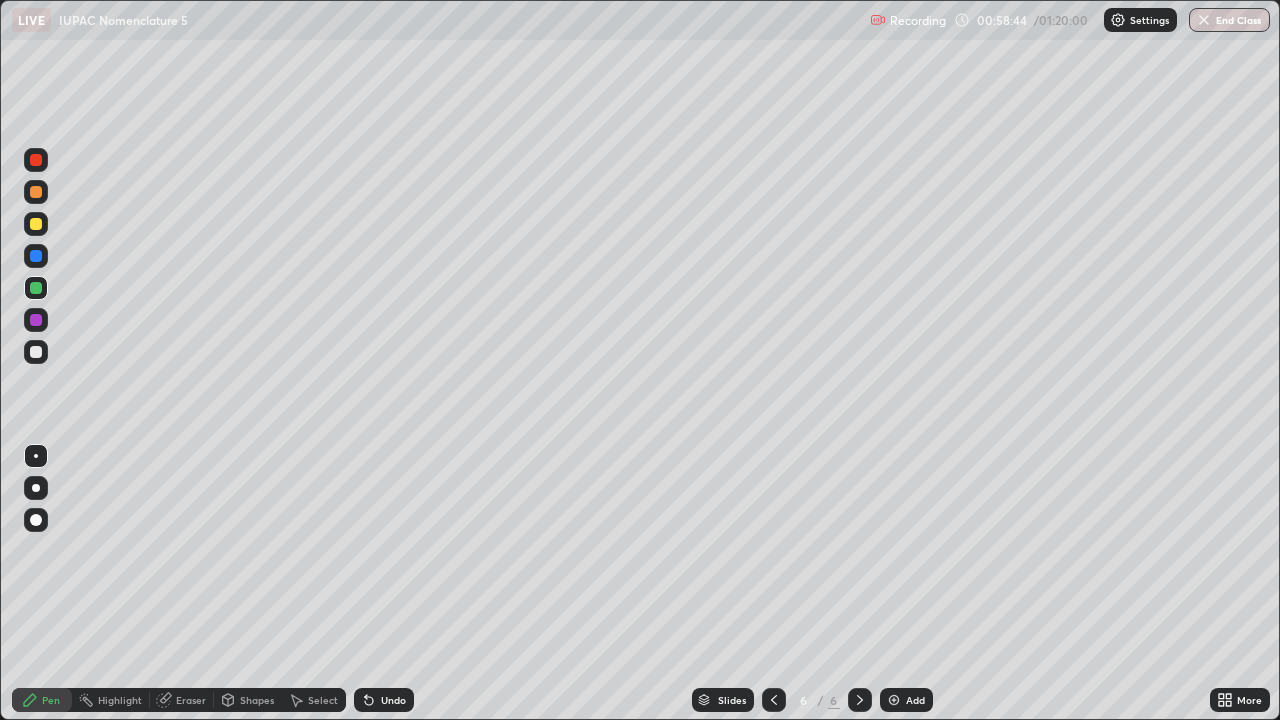 click on "Add" at bounding box center (906, 700) 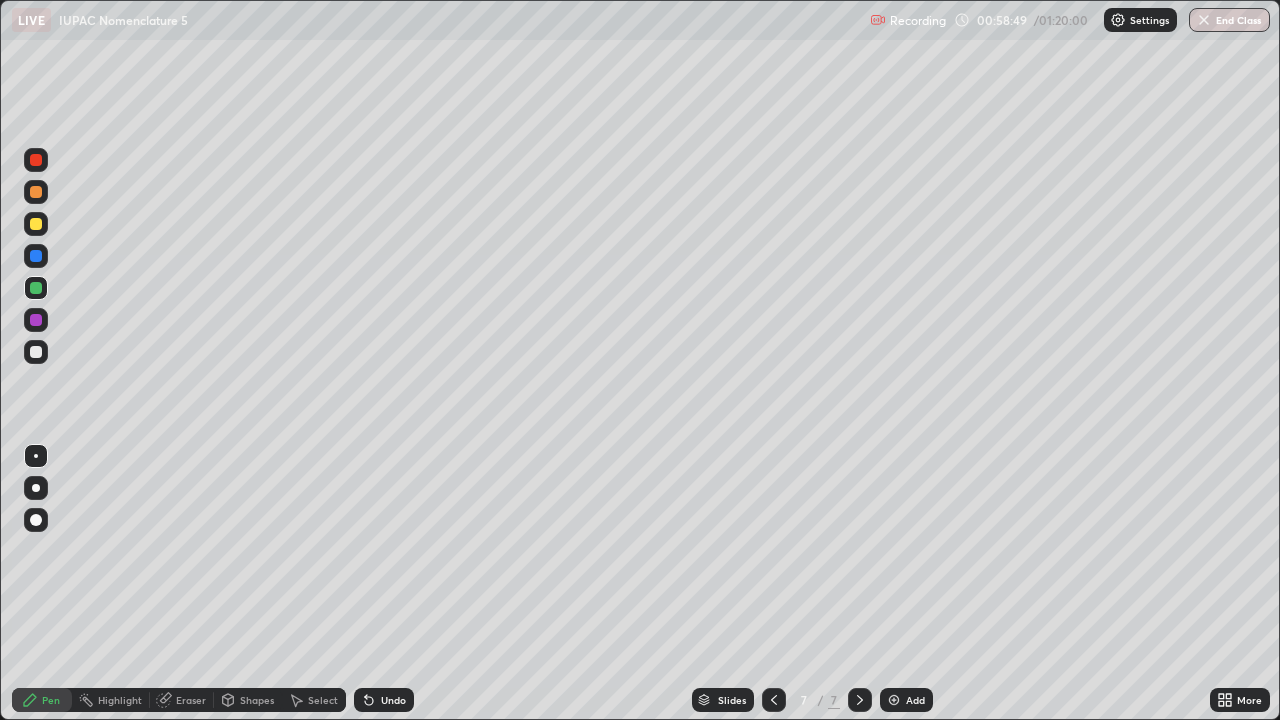 click at bounding box center (36, 352) 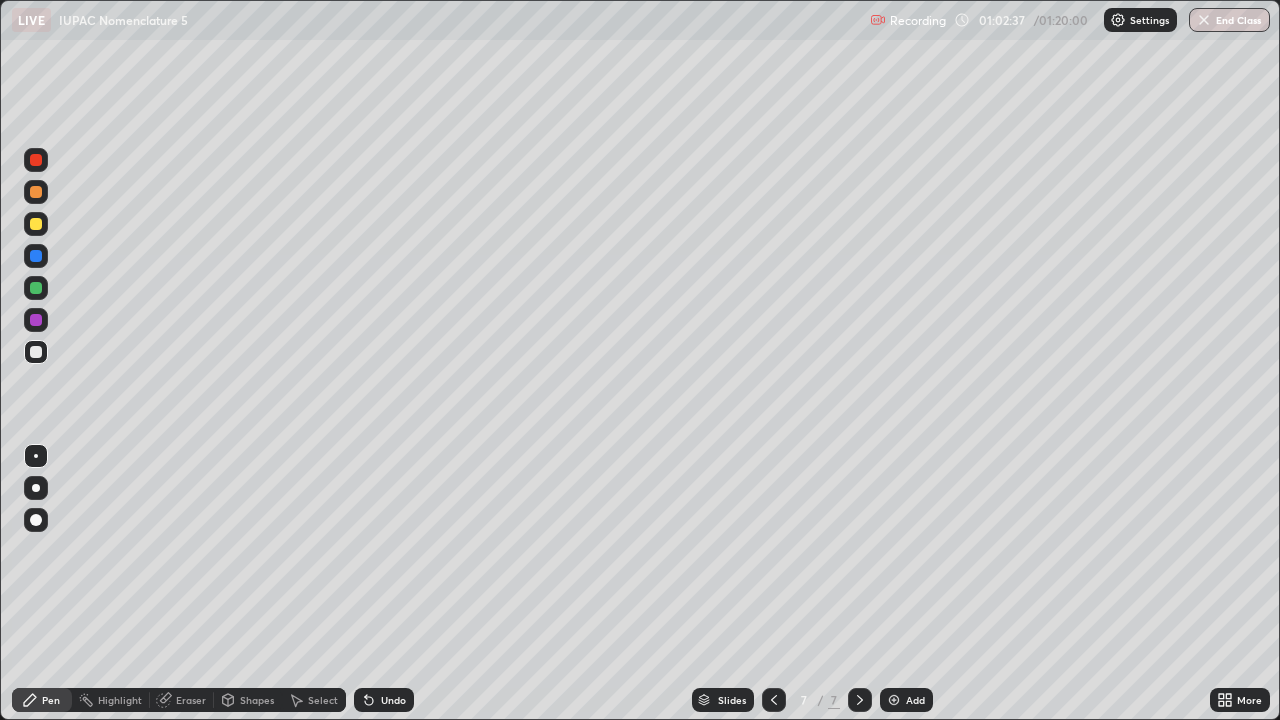 click on "Undo" at bounding box center (393, 700) 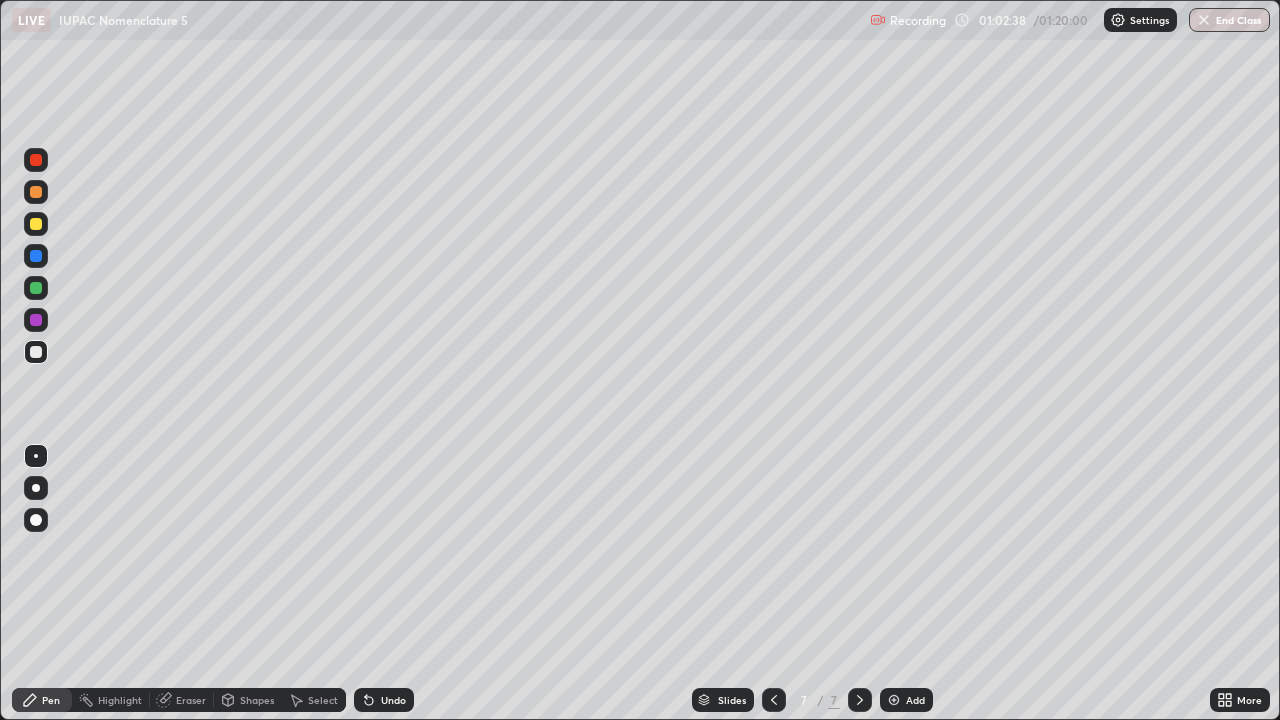 click on "Undo" at bounding box center [393, 700] 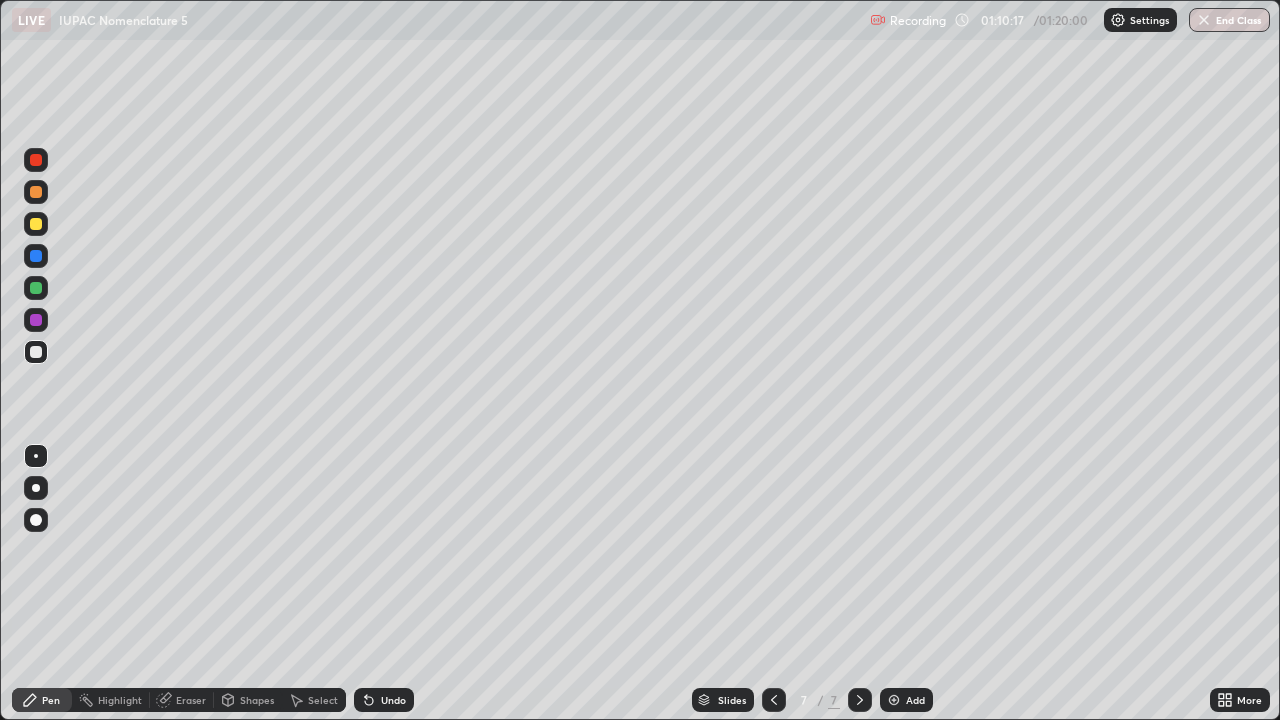 click at bounding box center (36, 288) 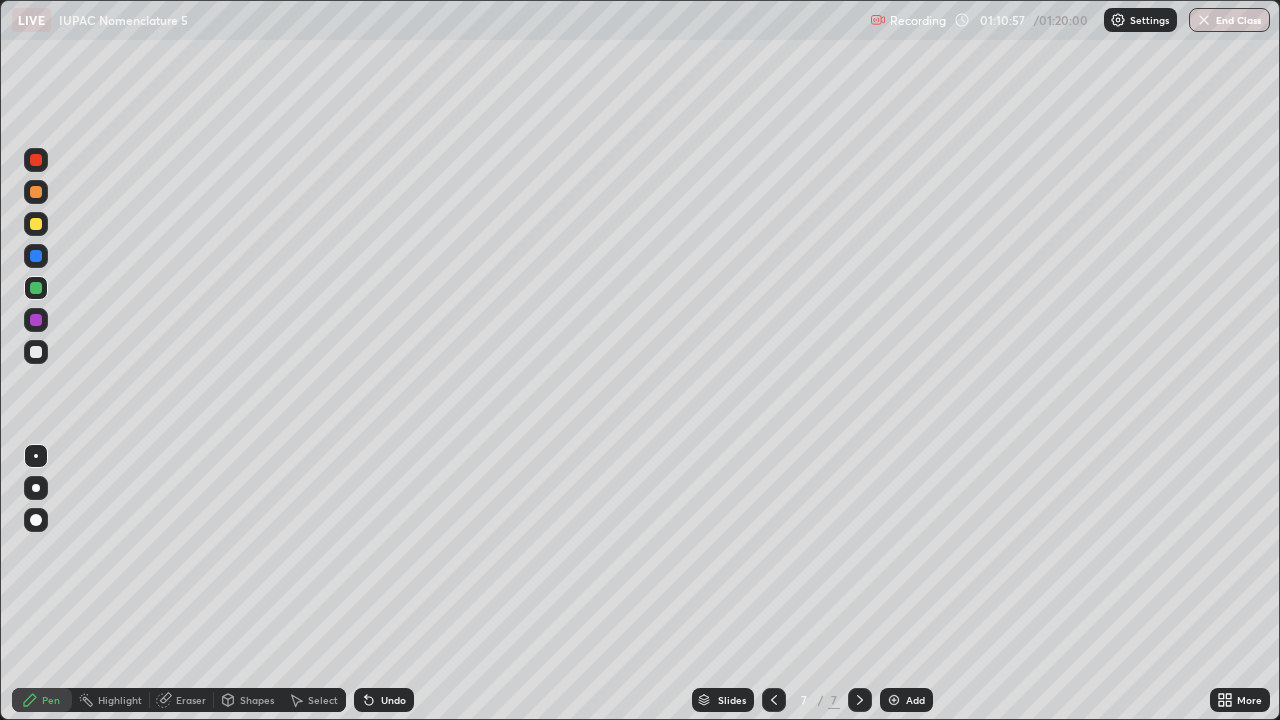 click at bounding box center (36, 192) 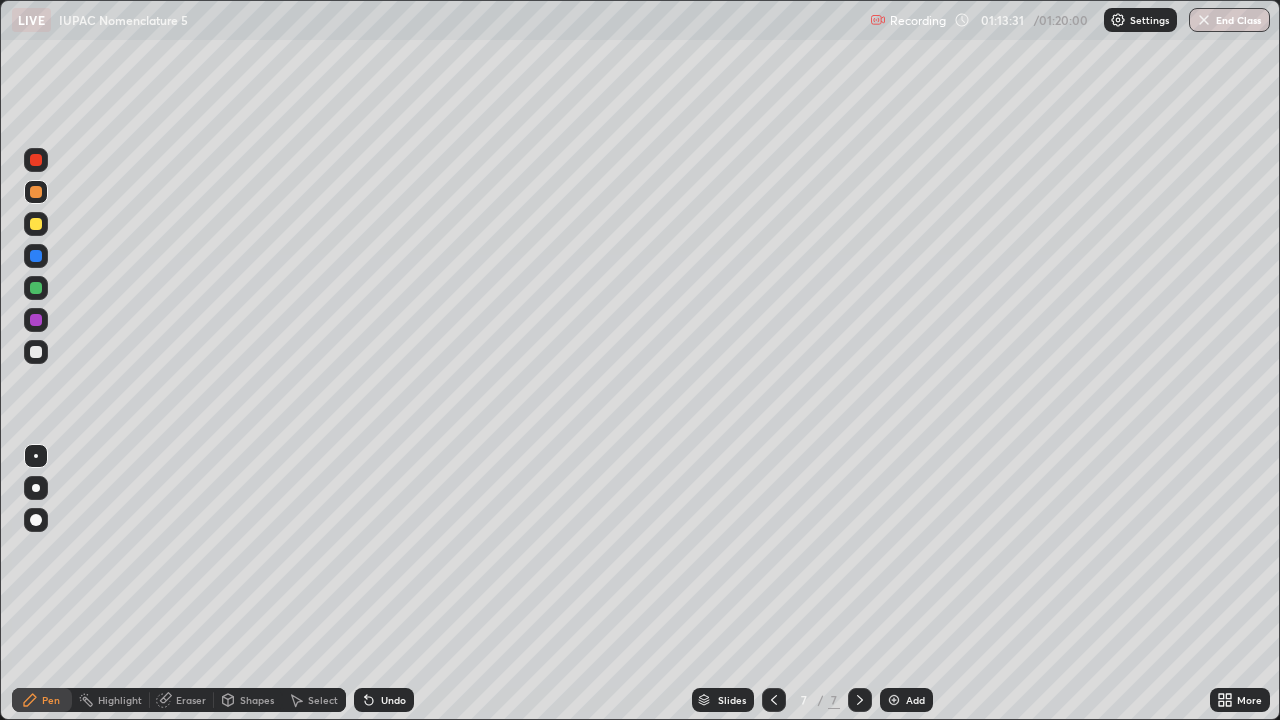 click at bounding box center (36, 224) 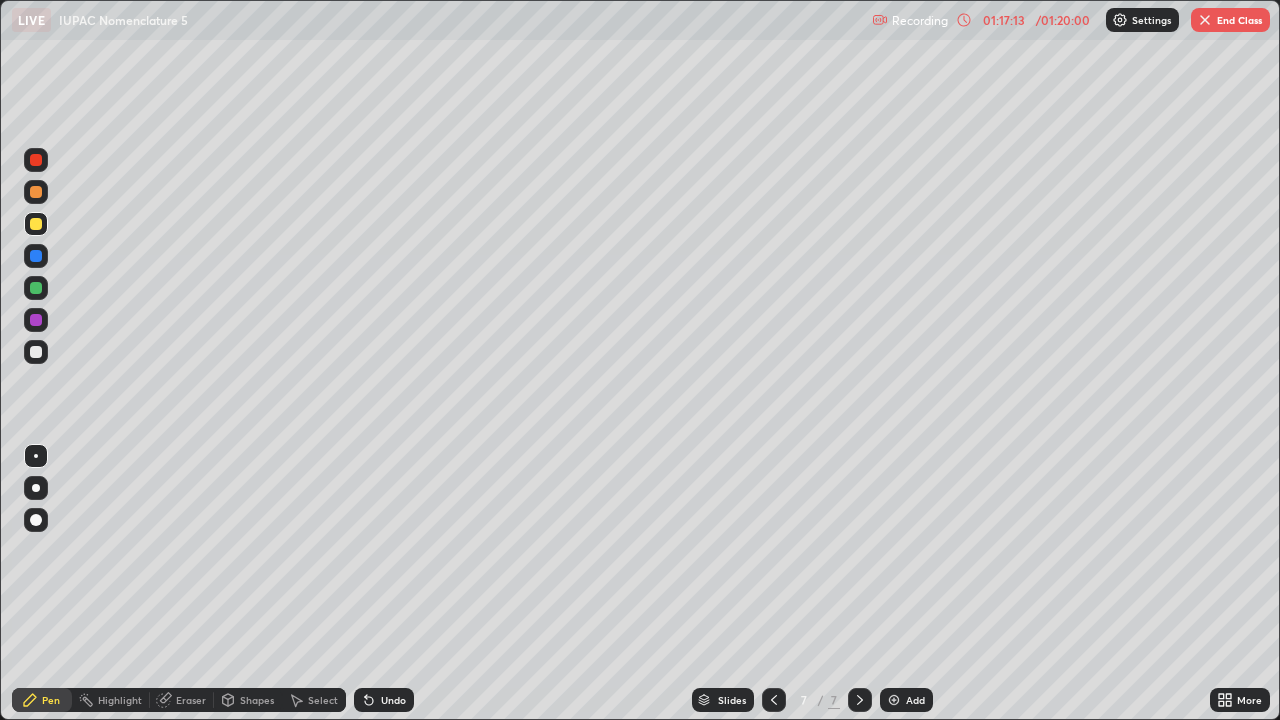 click on "End Class" at bounding box center (1230, 20) 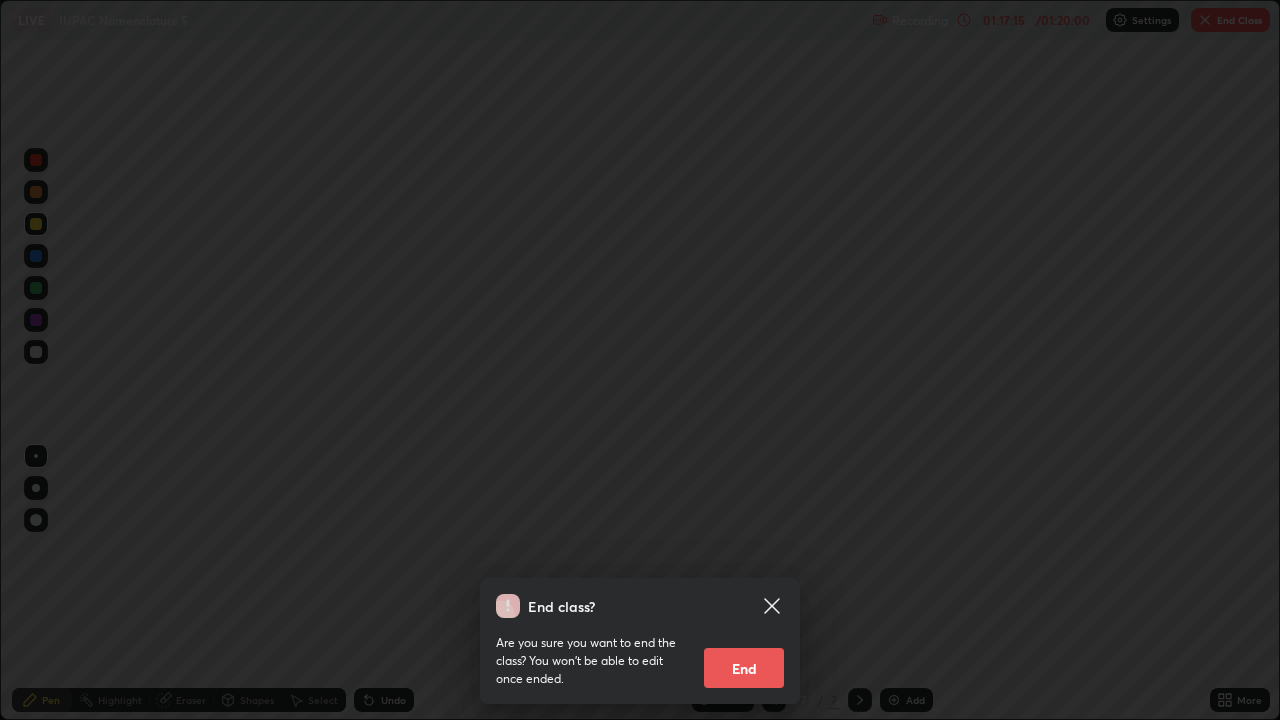 click 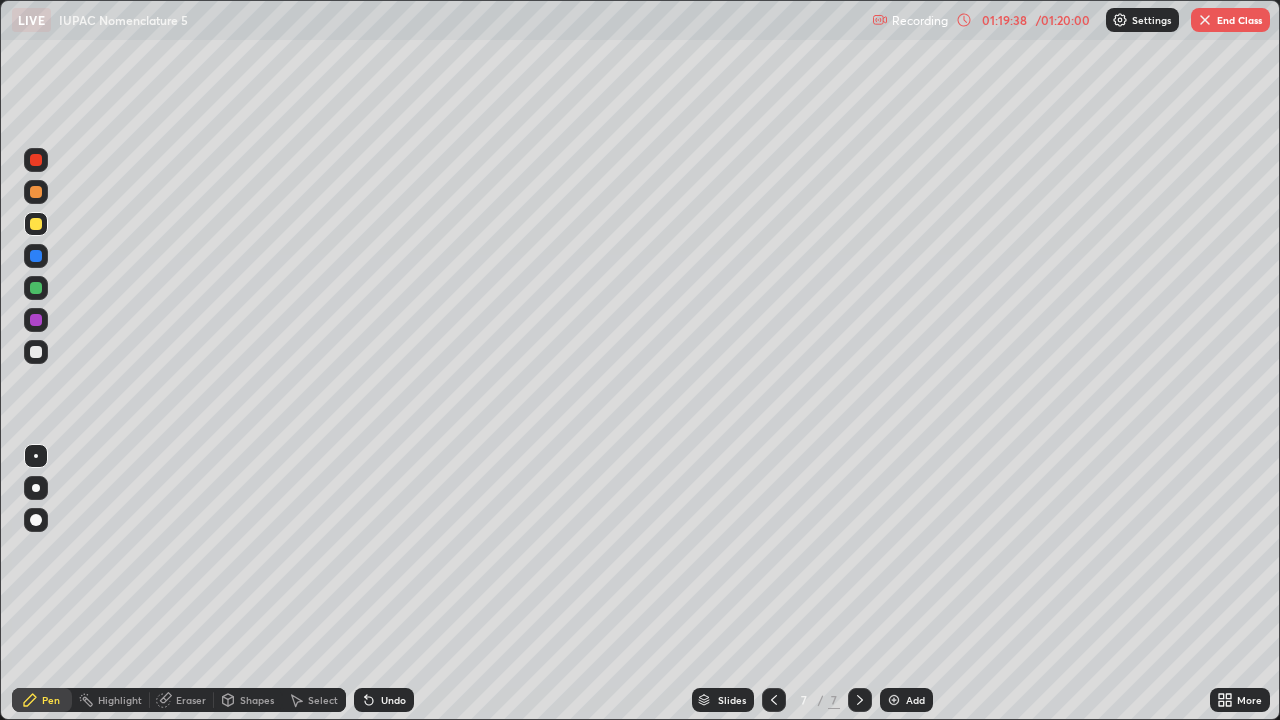 click on "End Class" at bounding box center (1230, 20) 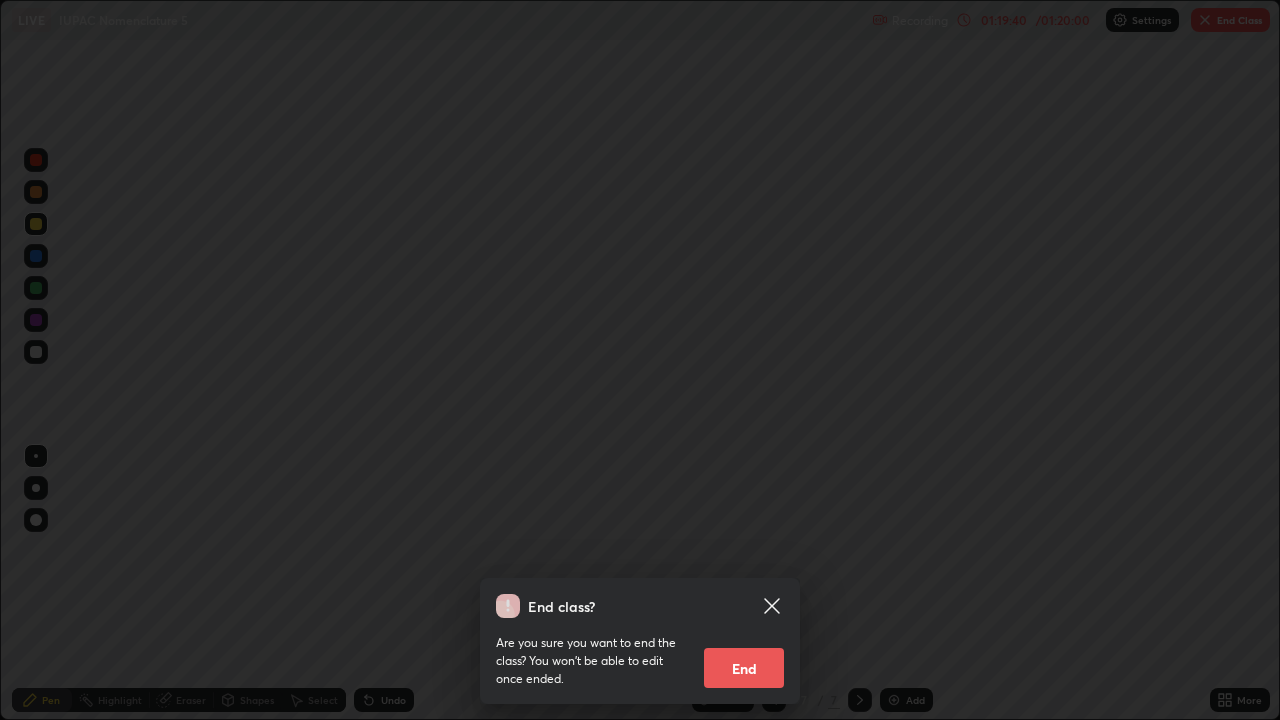 click on "End class? Are you sure you want to end the class? You won’t be able to edit once ended. End" at bounding box center [640, 360] 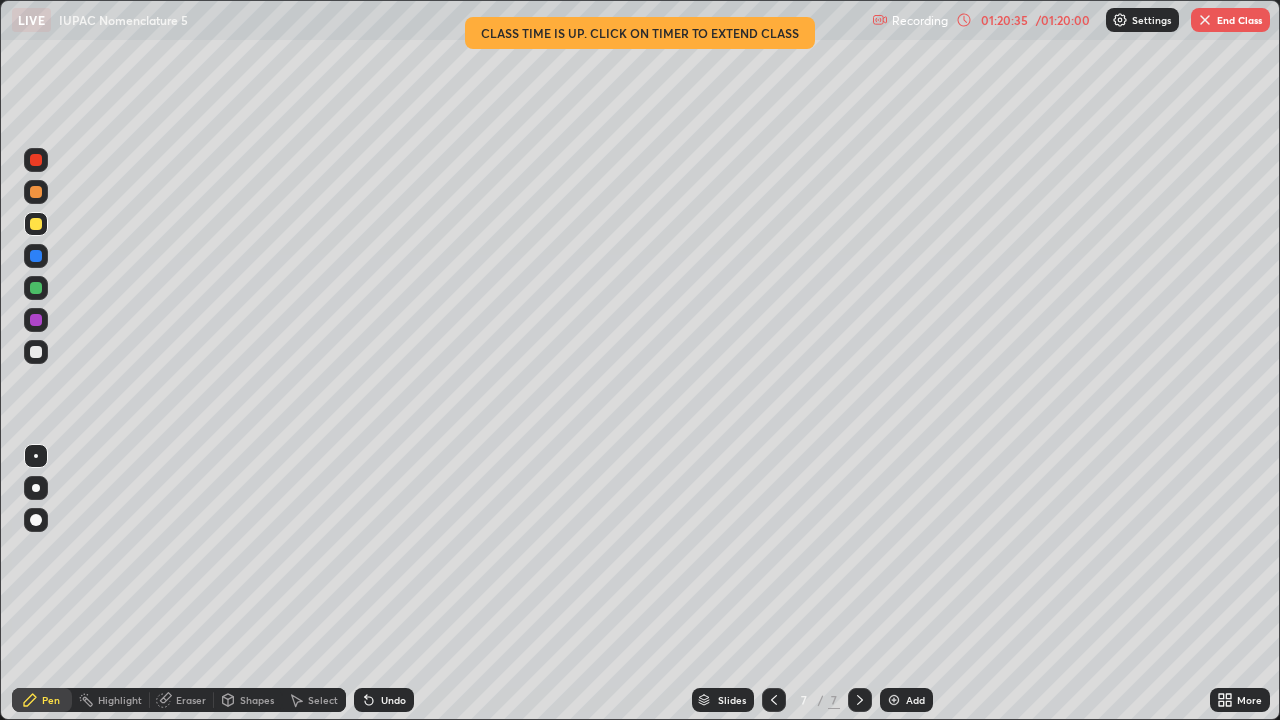 click on "Undo" at bounding box center (393, 700) 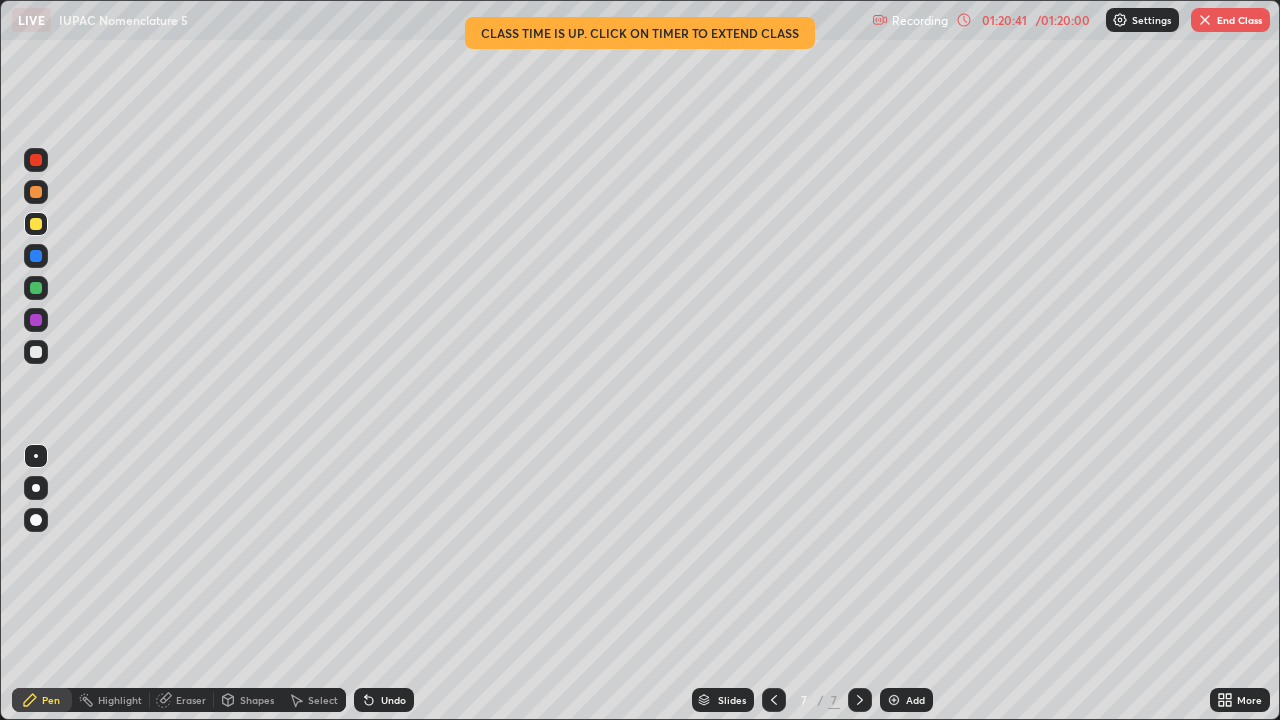 click on "Undo" at bounding box center [393, 700] 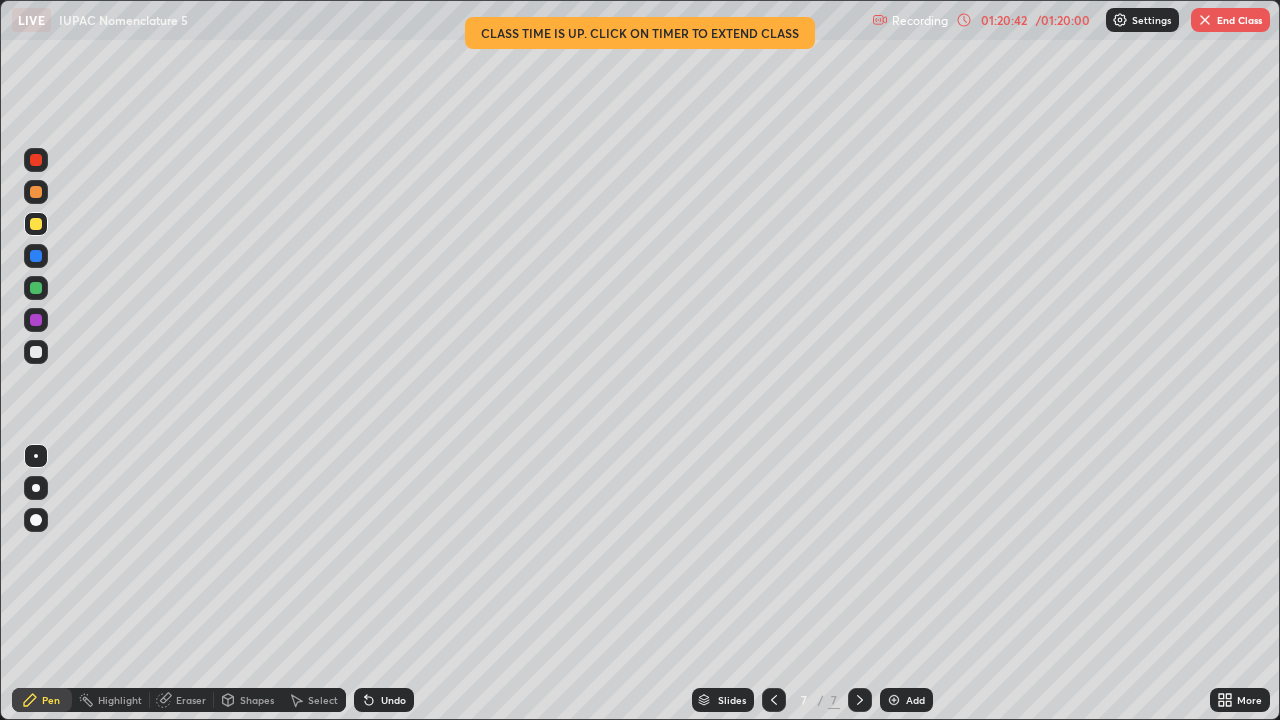 click on "Undo" at bounding box center [393, 700] 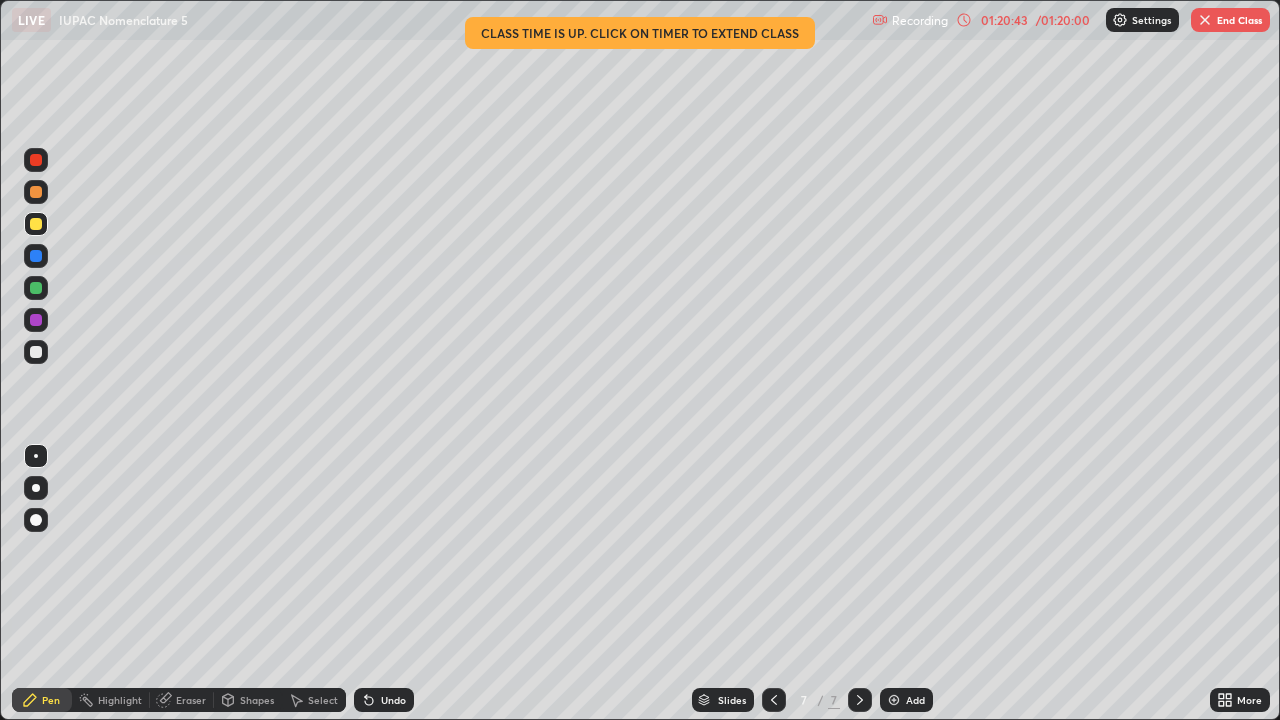 click on "Undo" at bounding box center (384, 700) 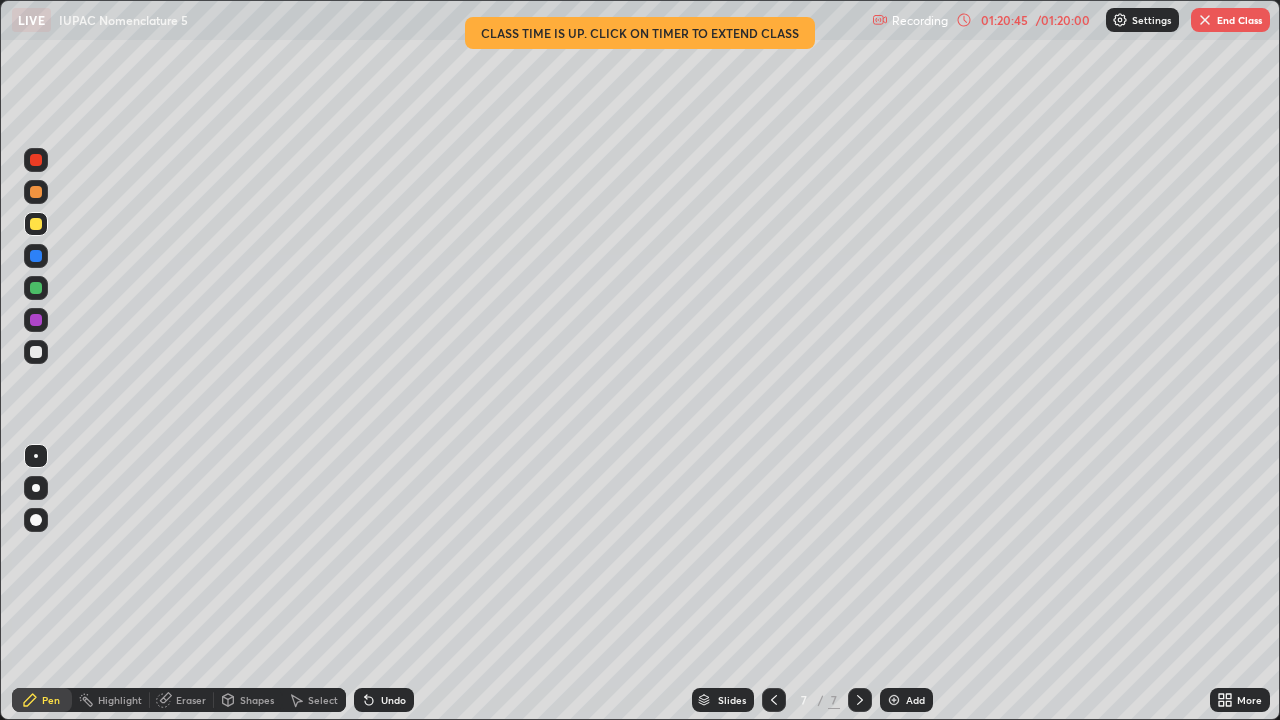 click on "Undo" at bounding box center (393, 700) 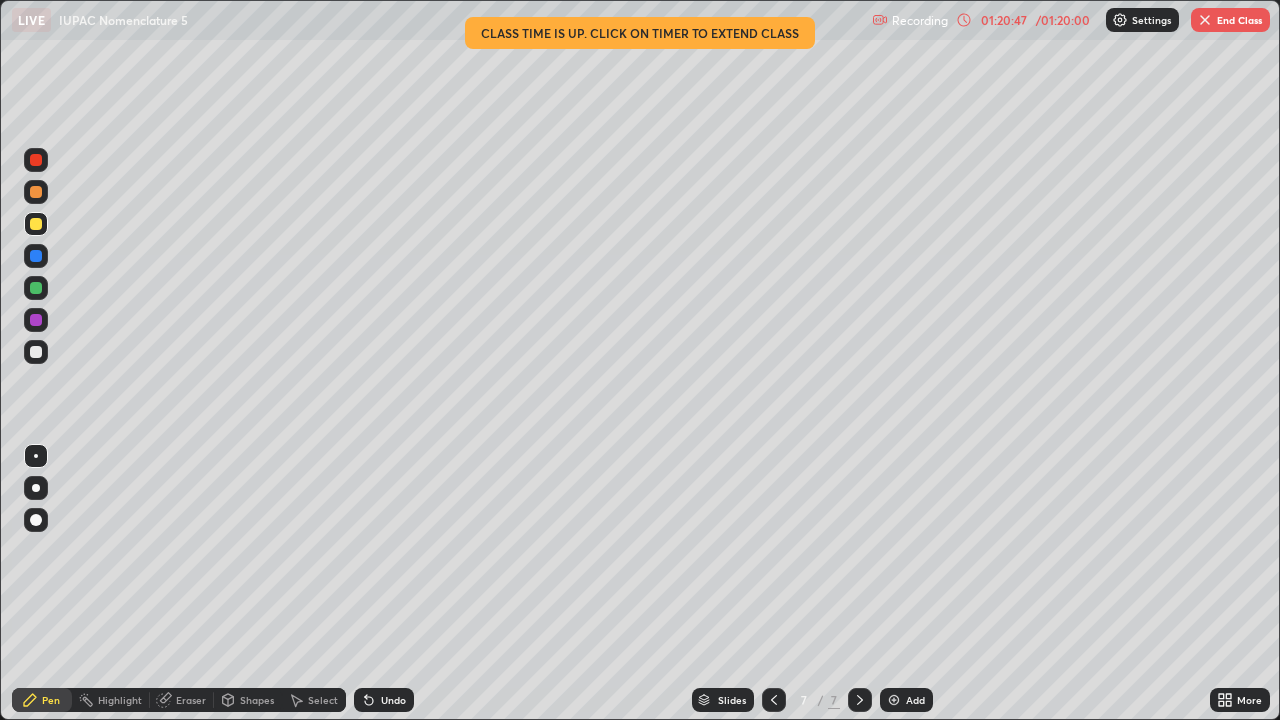 click on "Undo" at bounding box center (393, 700) 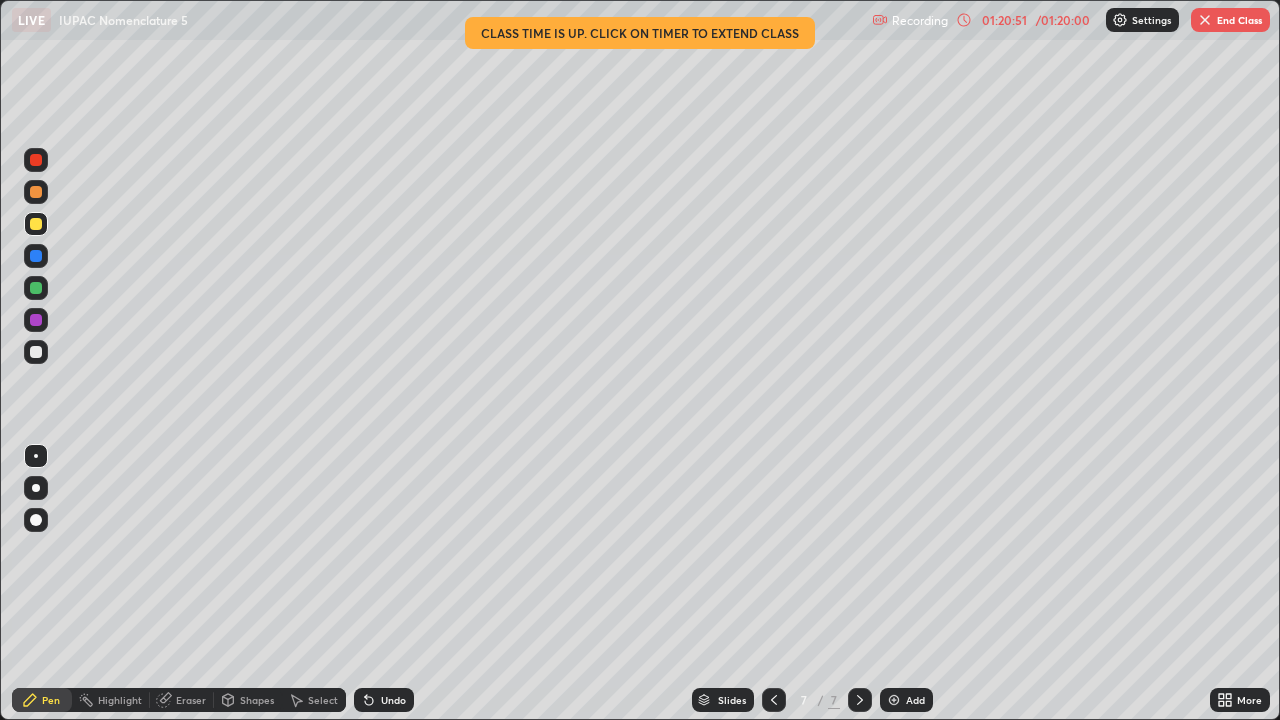 click on "Undo" at bounding box center (393, 700) 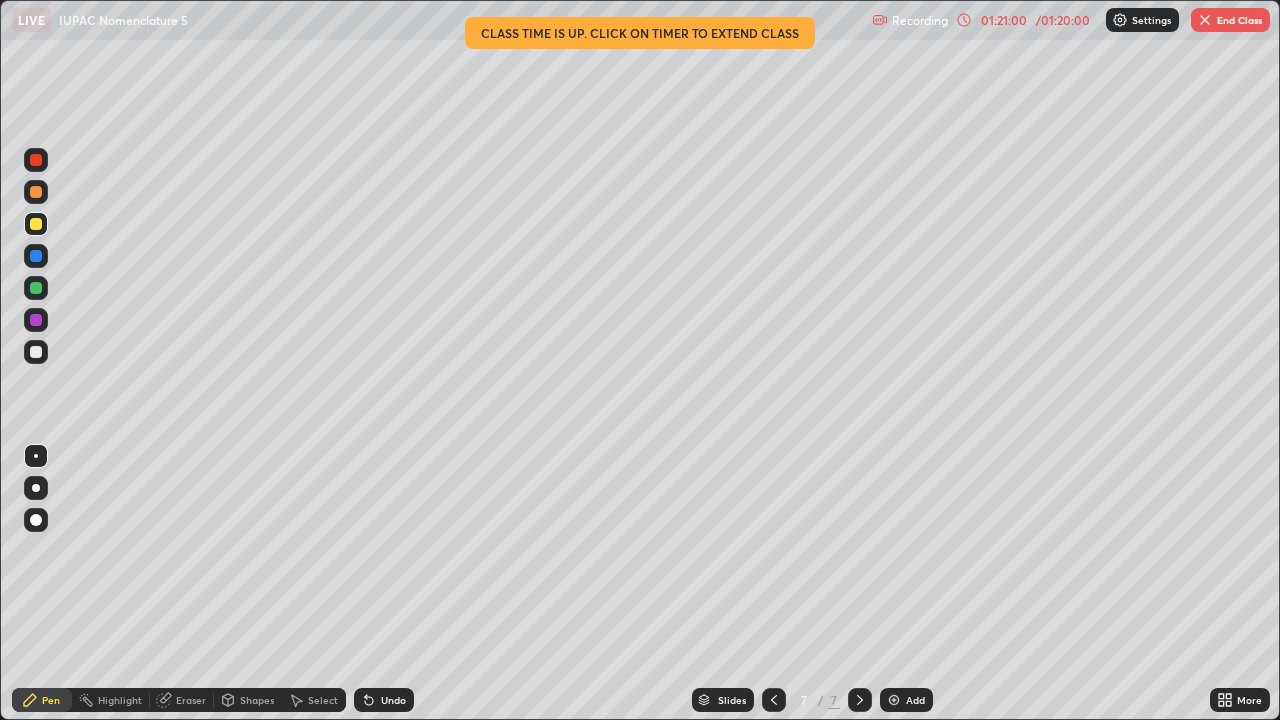click on "End Class" at bounding box center [1230, 20] 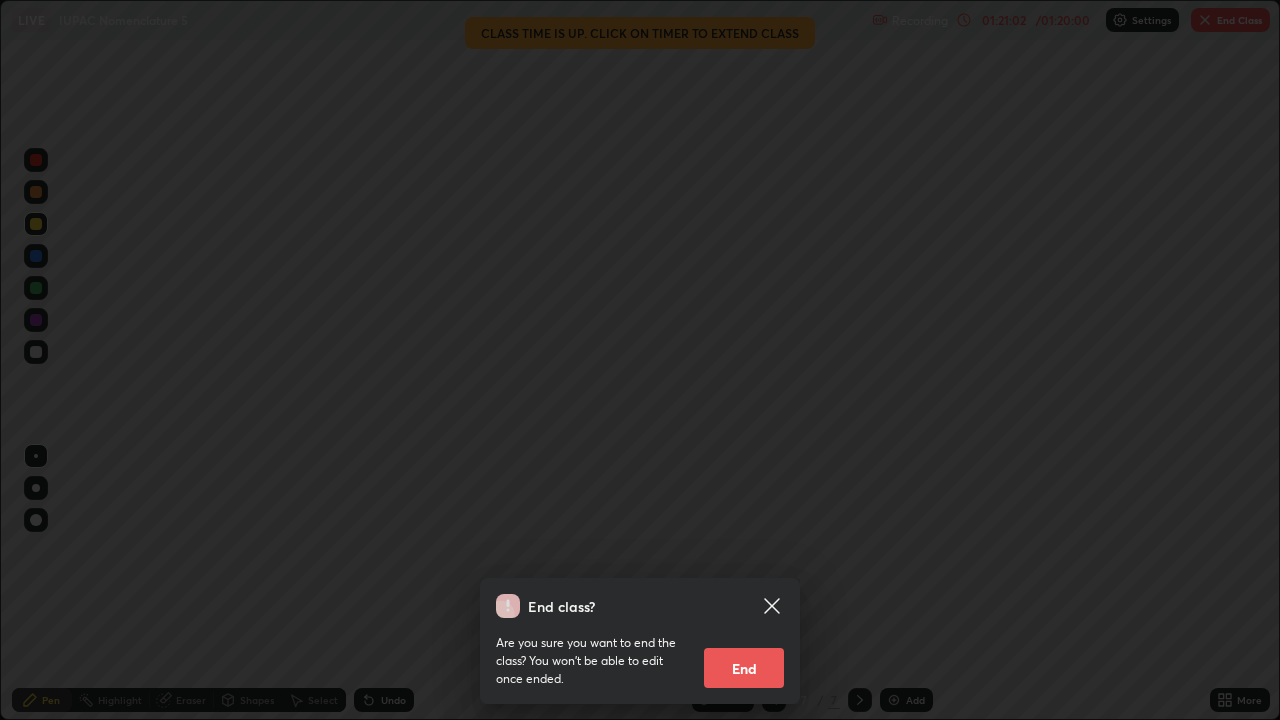 click on "End" at bounding box center (744, 668) 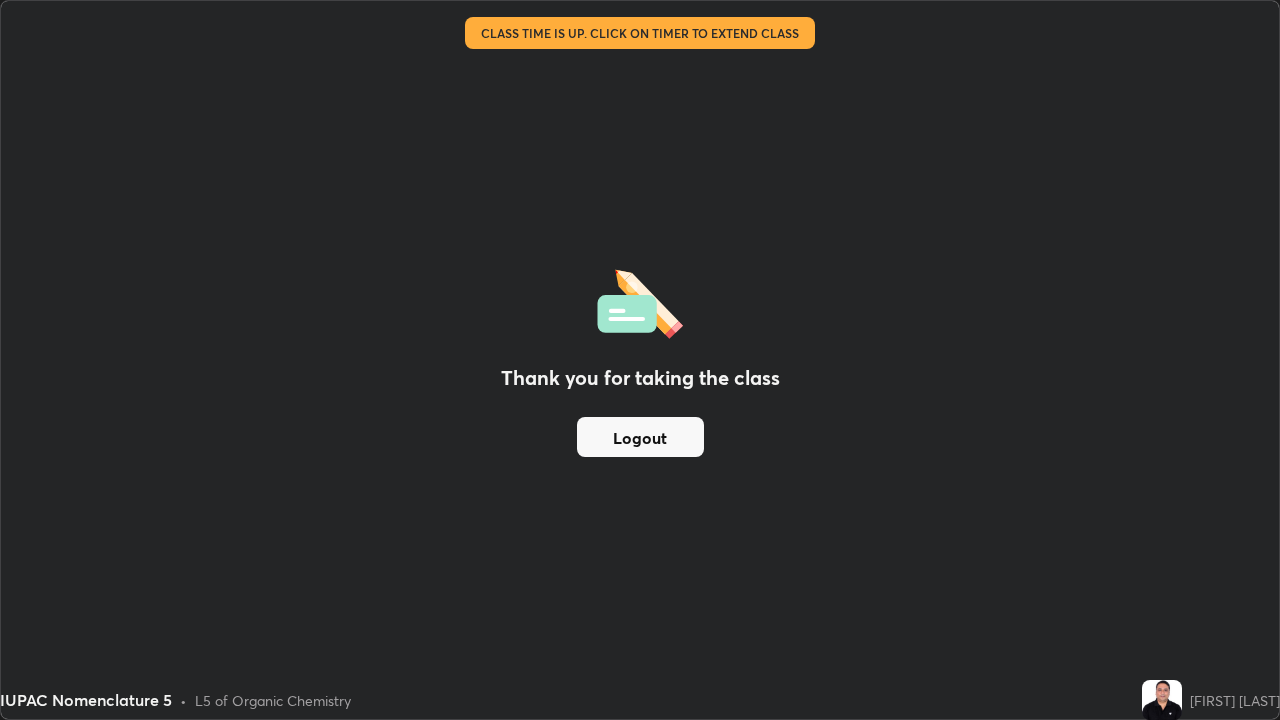 click on "Thank you for taking the class Logout" at bounding box center (640, 360) 